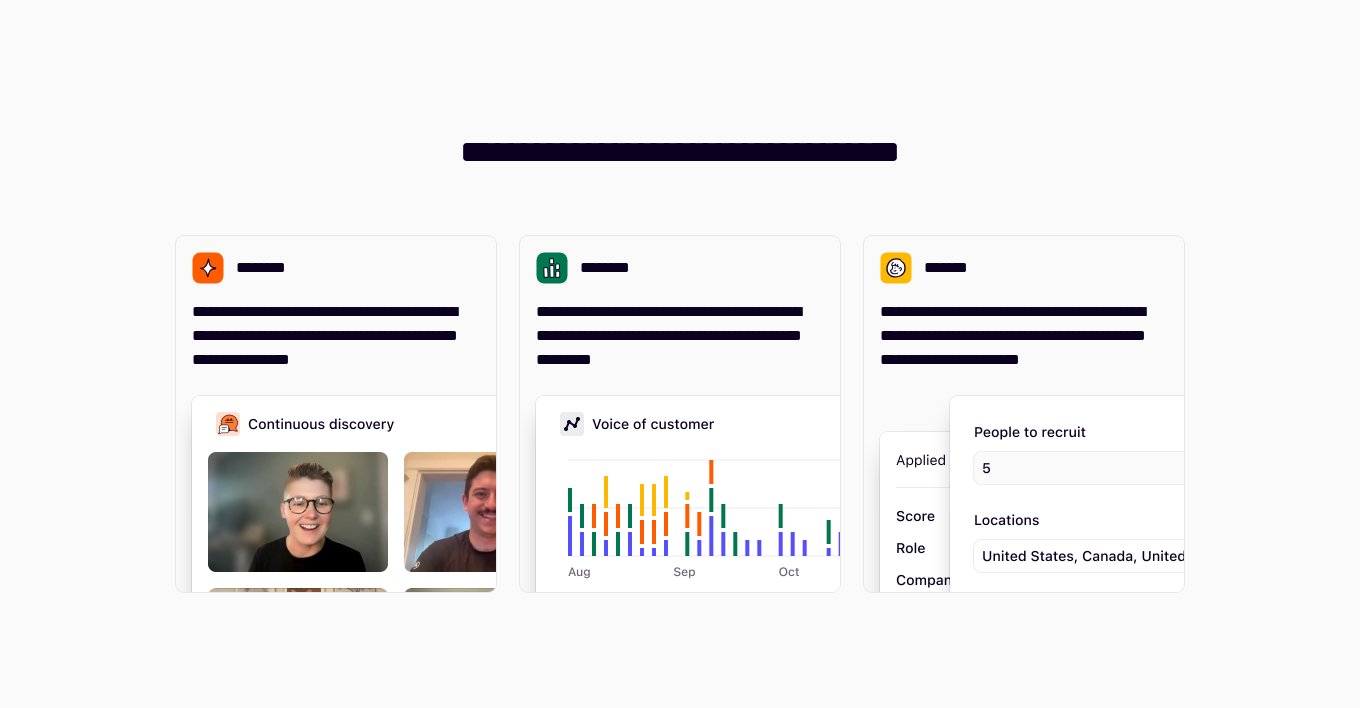 scroll, scrollTop: 0, scrollLeft: 0, axis: both 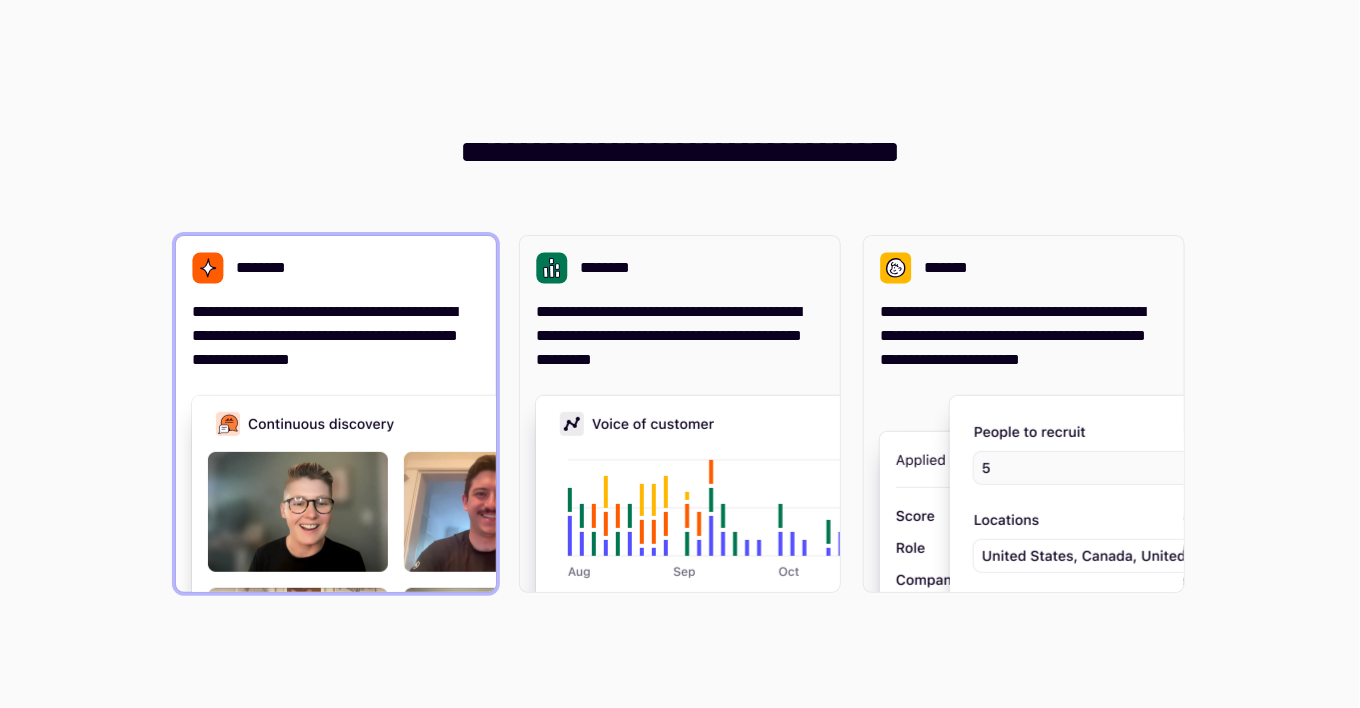 click on "**********" at bounding box center [336, 336] 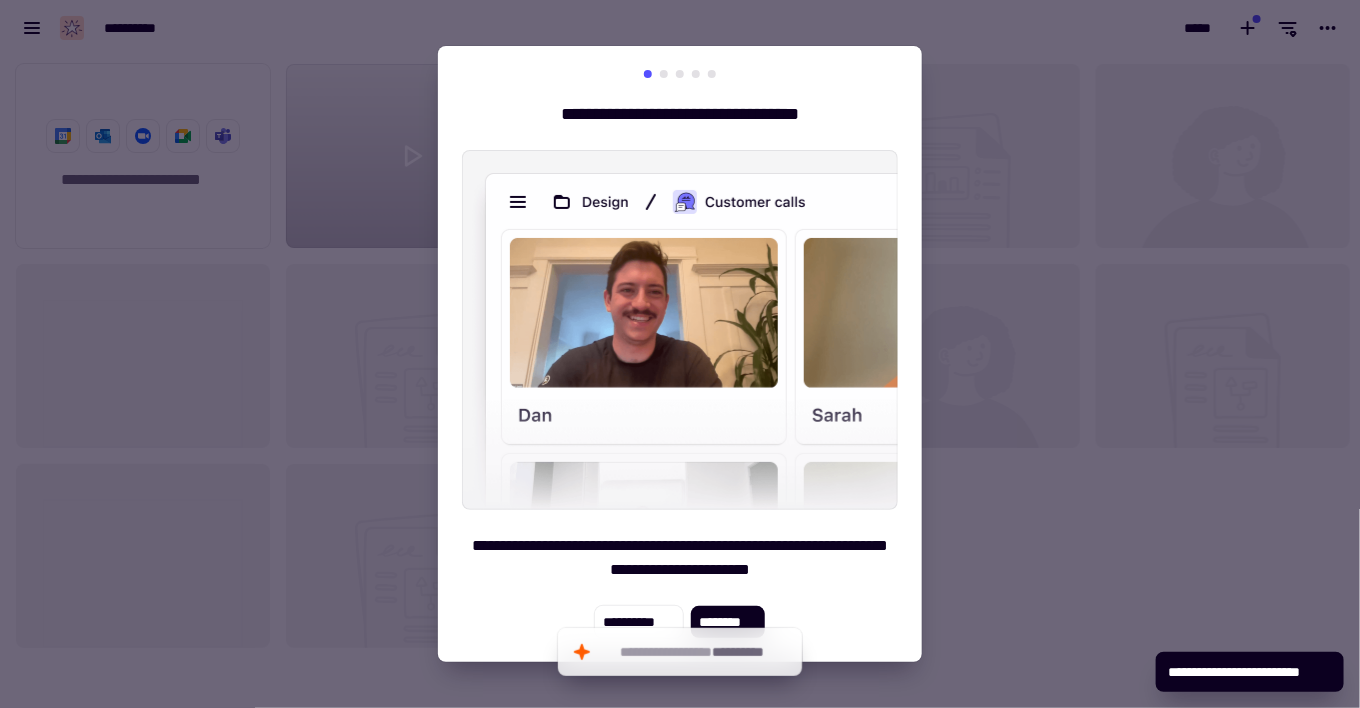scroll, scrollTop: 16, scrollLeft: 15, axis: both 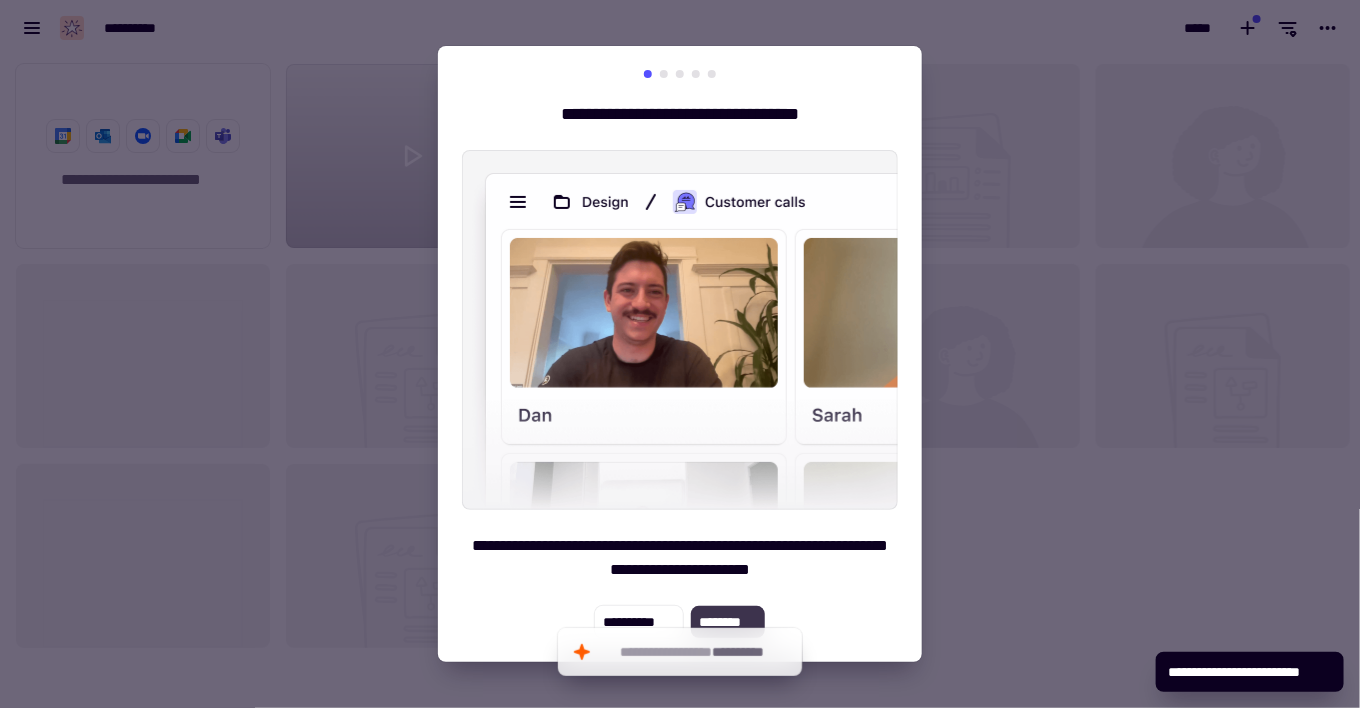 click on "********" 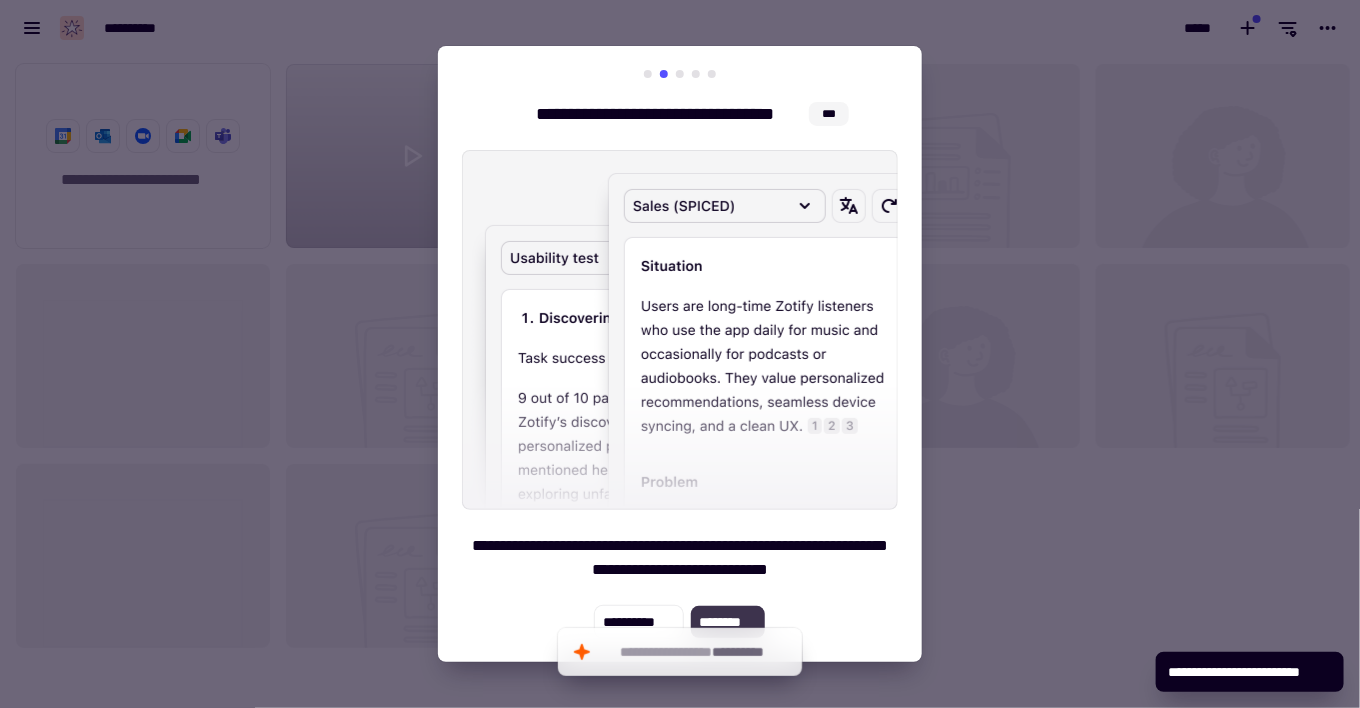 click on "********" 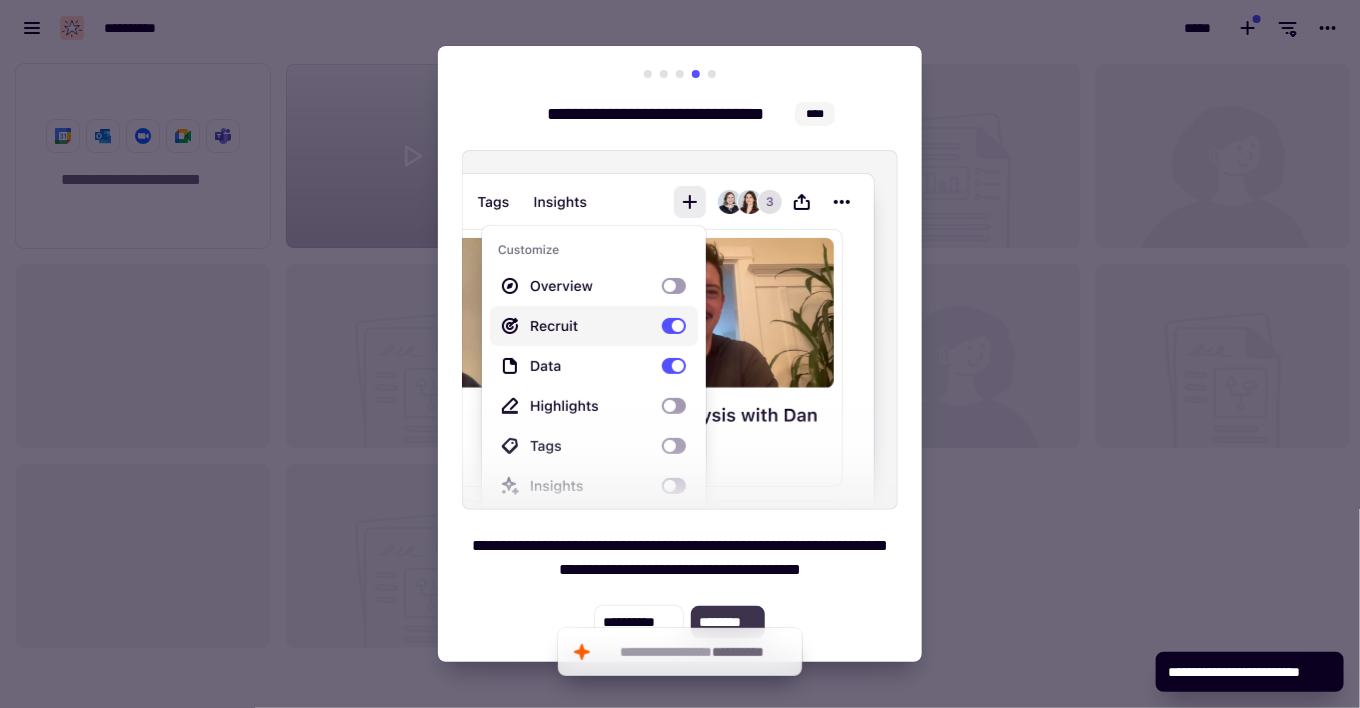 click on "********" 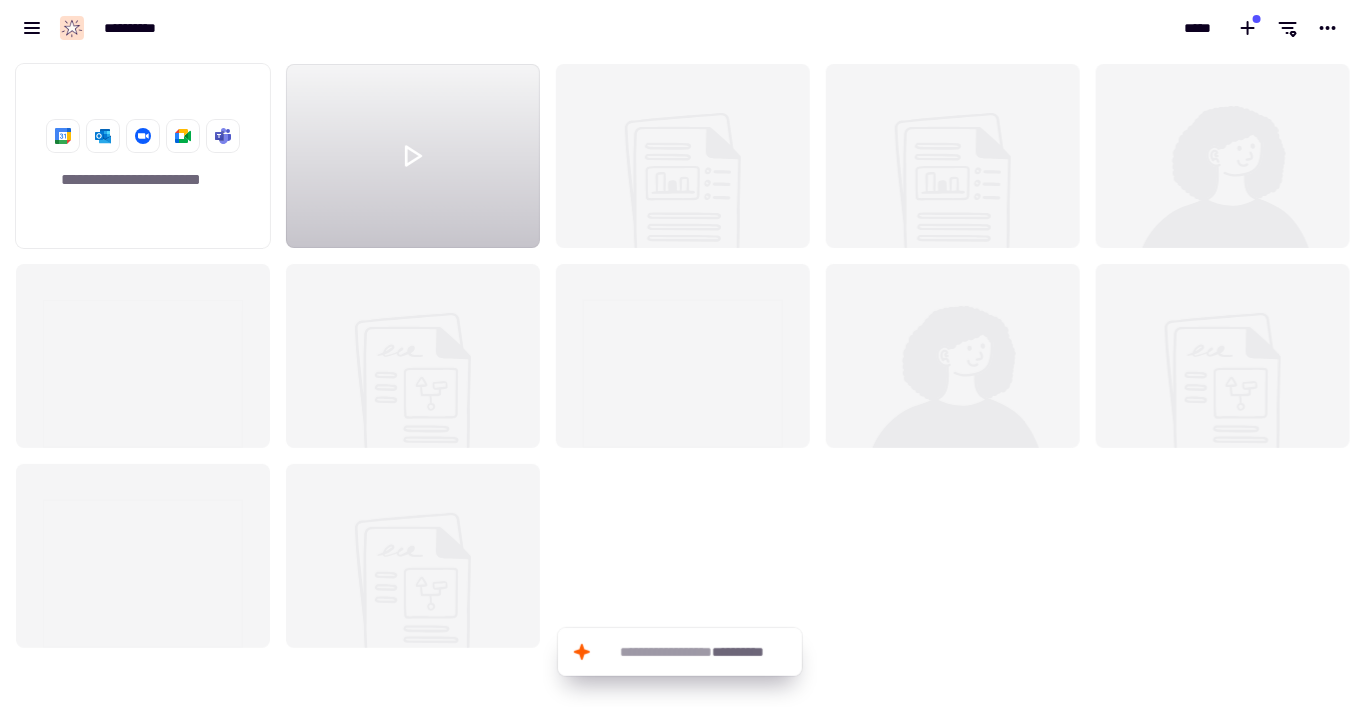click on "**********" 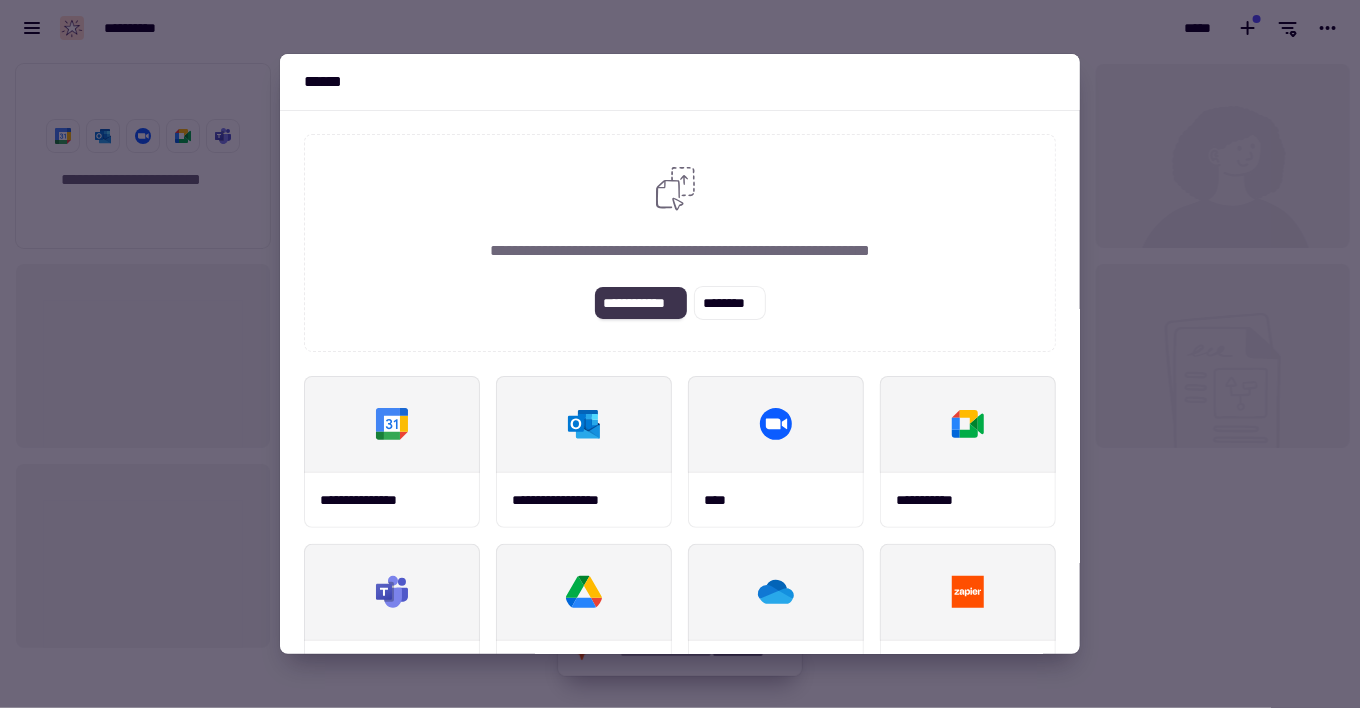 click on "**********" 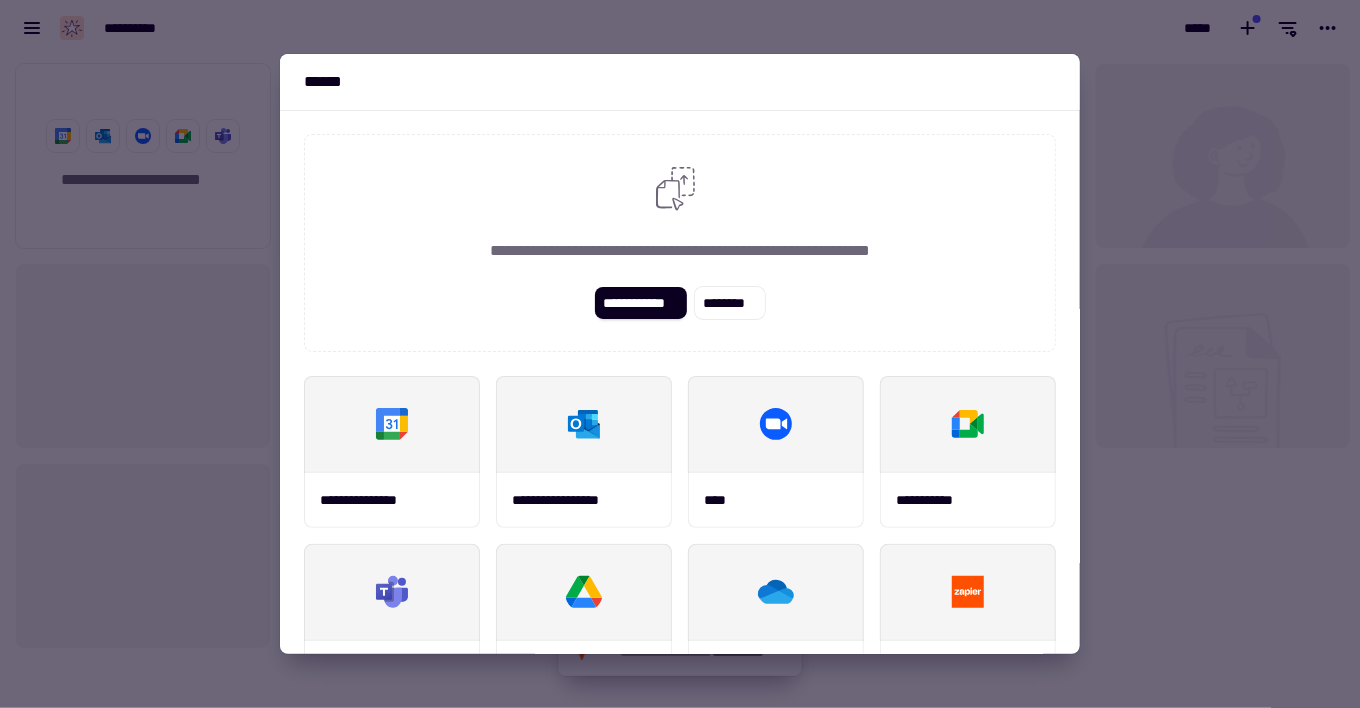 click at bounding box center (680, 354) 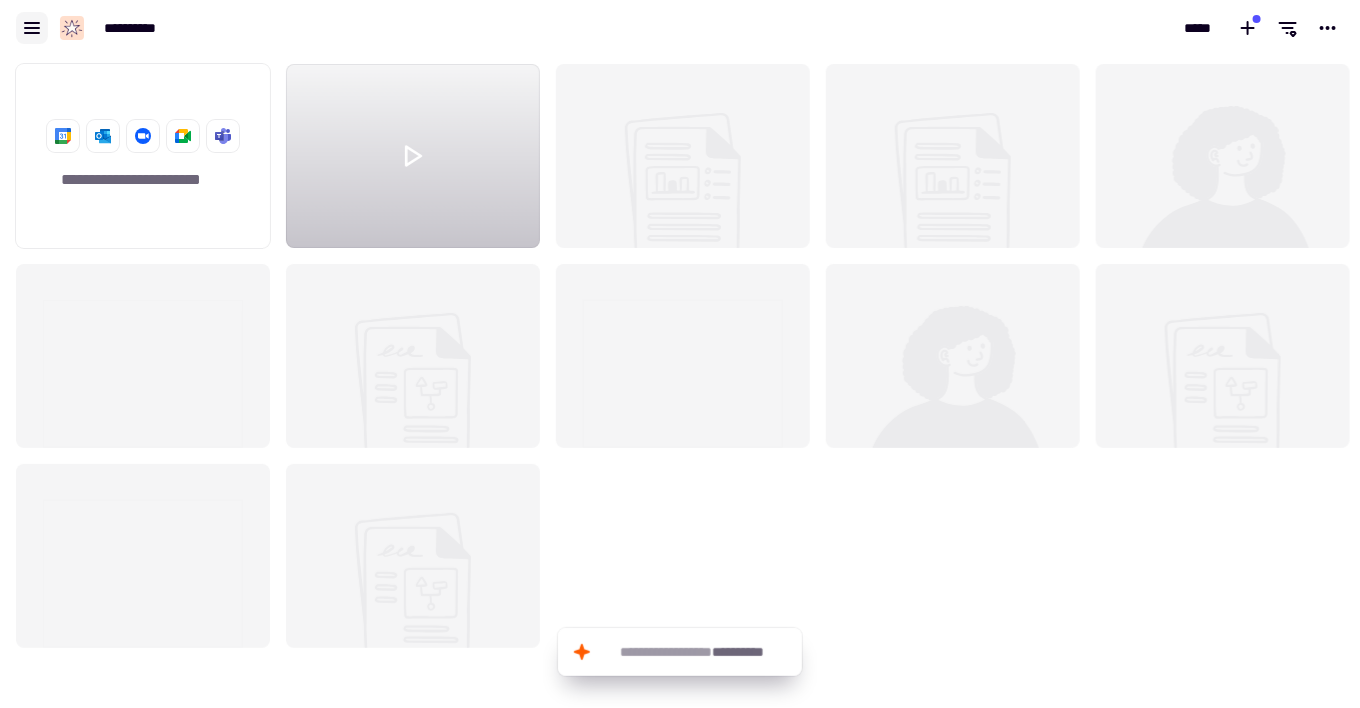 click 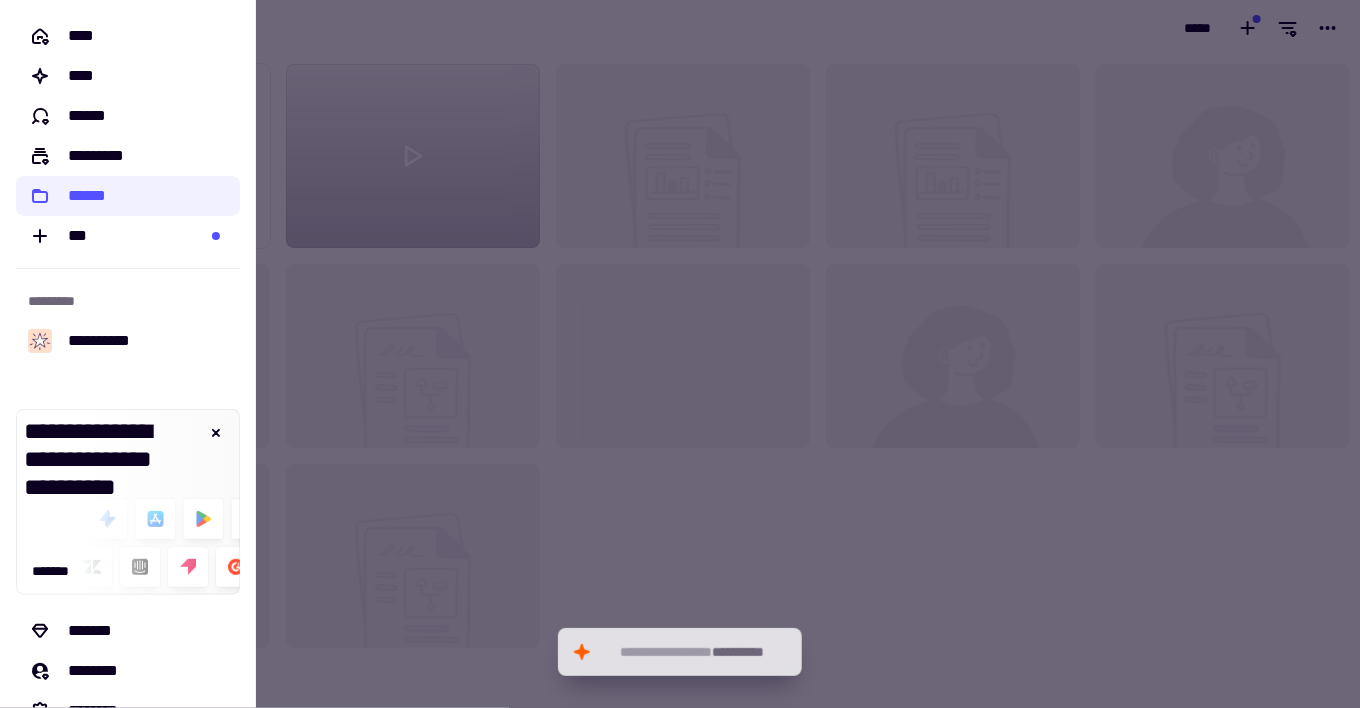 scroll, scrollTop: 77, scrollLeft: 0, axis: vertical 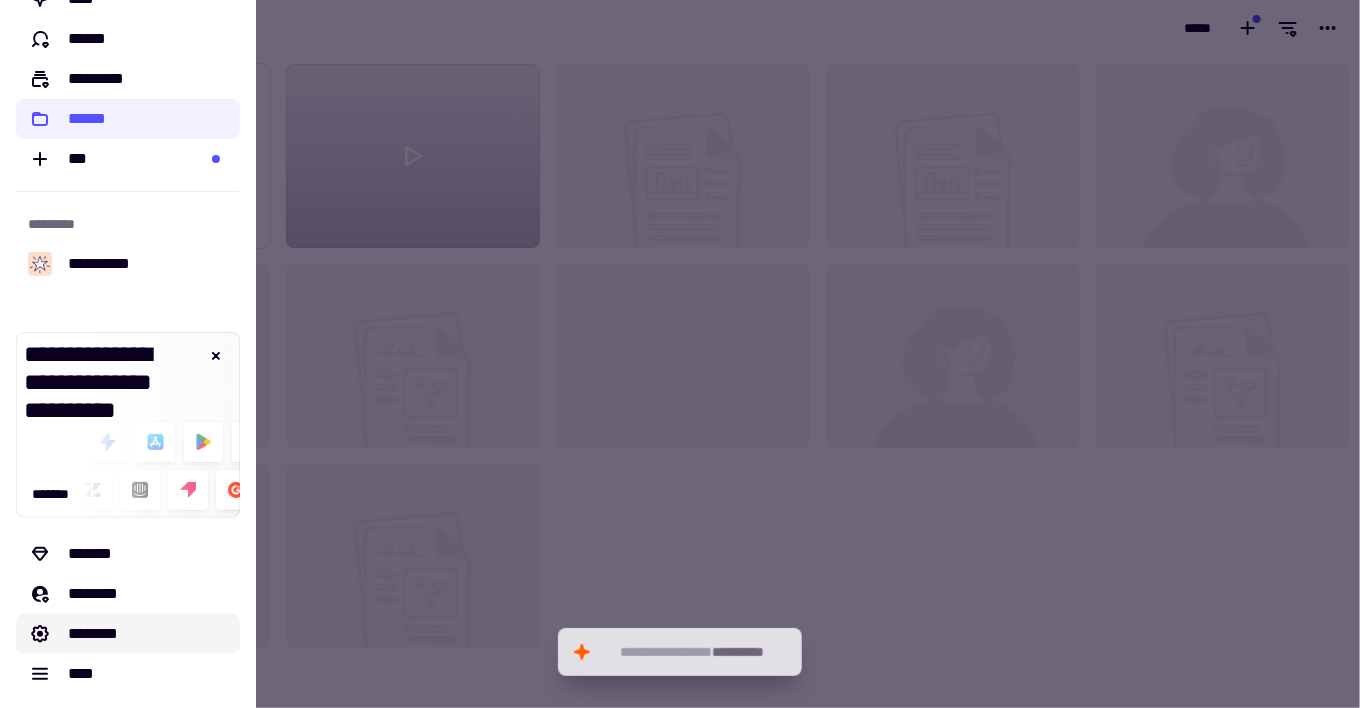 click on "********" 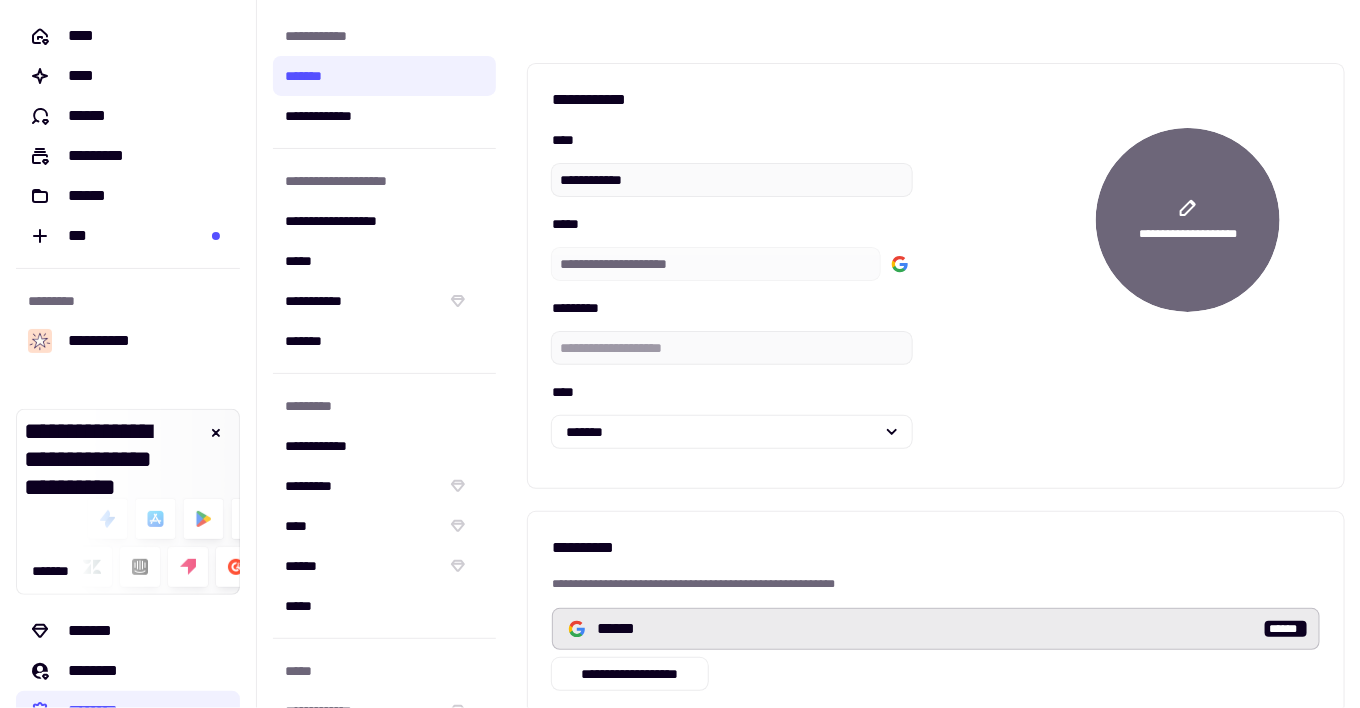 click on "**********" at bounding box center [1188, 236] 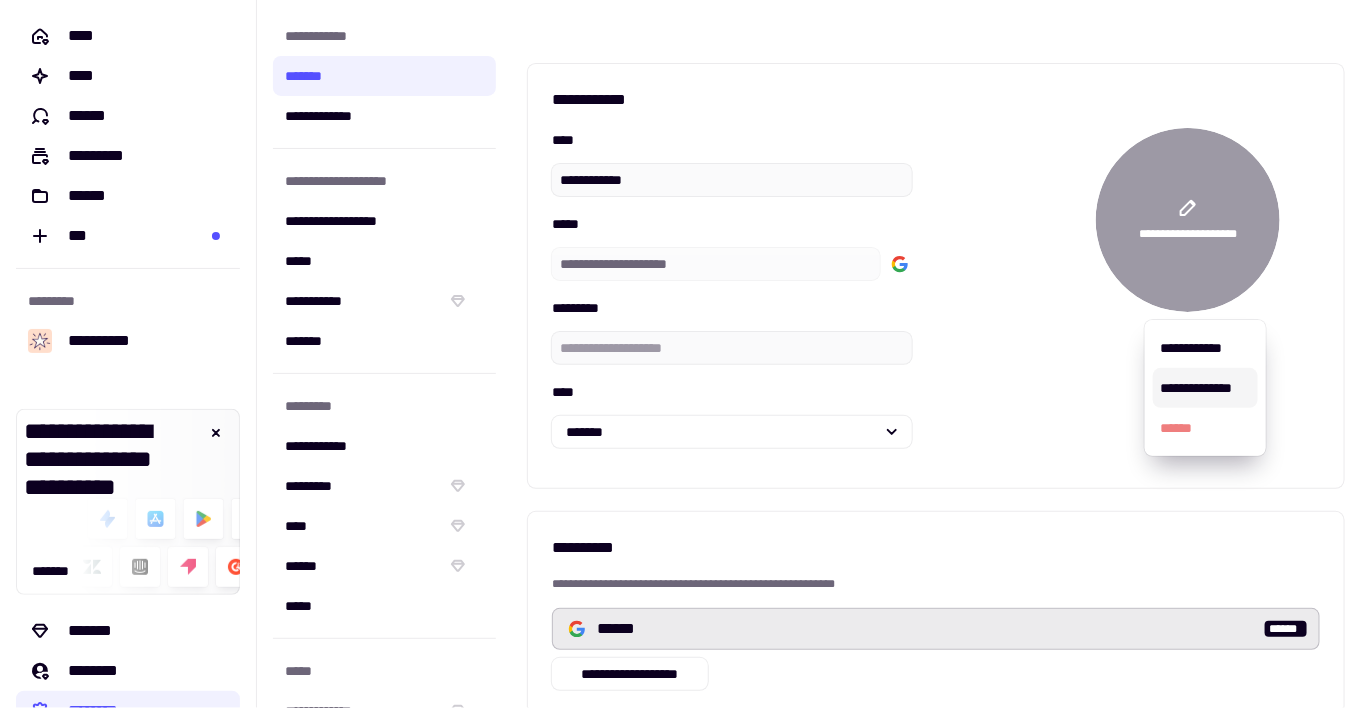 click on "**********" at bounding box center [1205, 388] 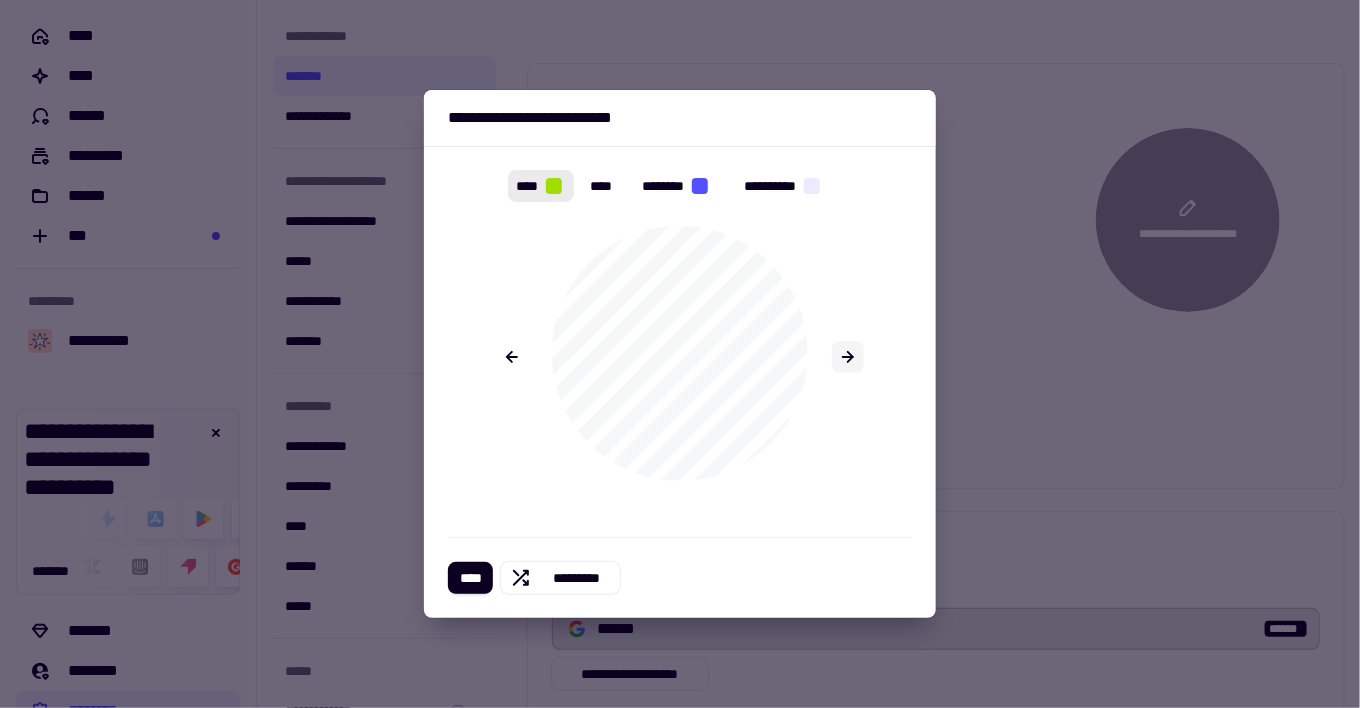 click 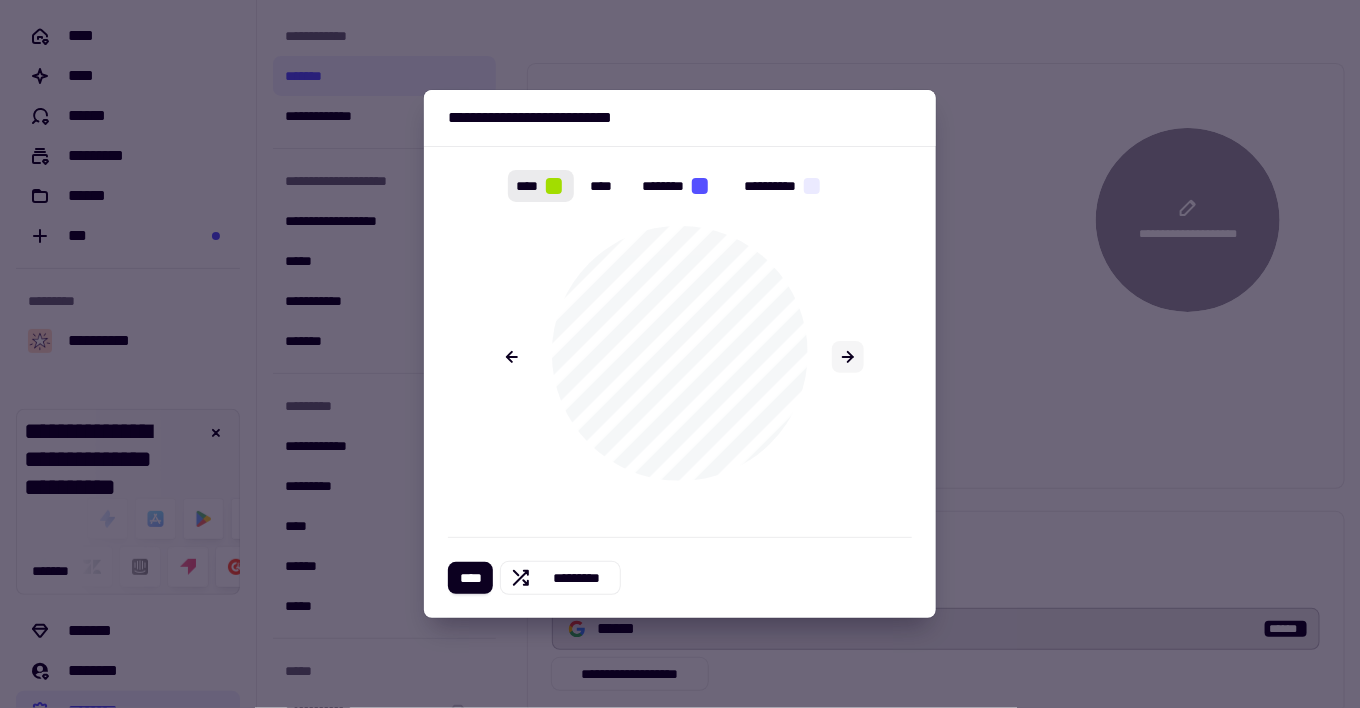 click 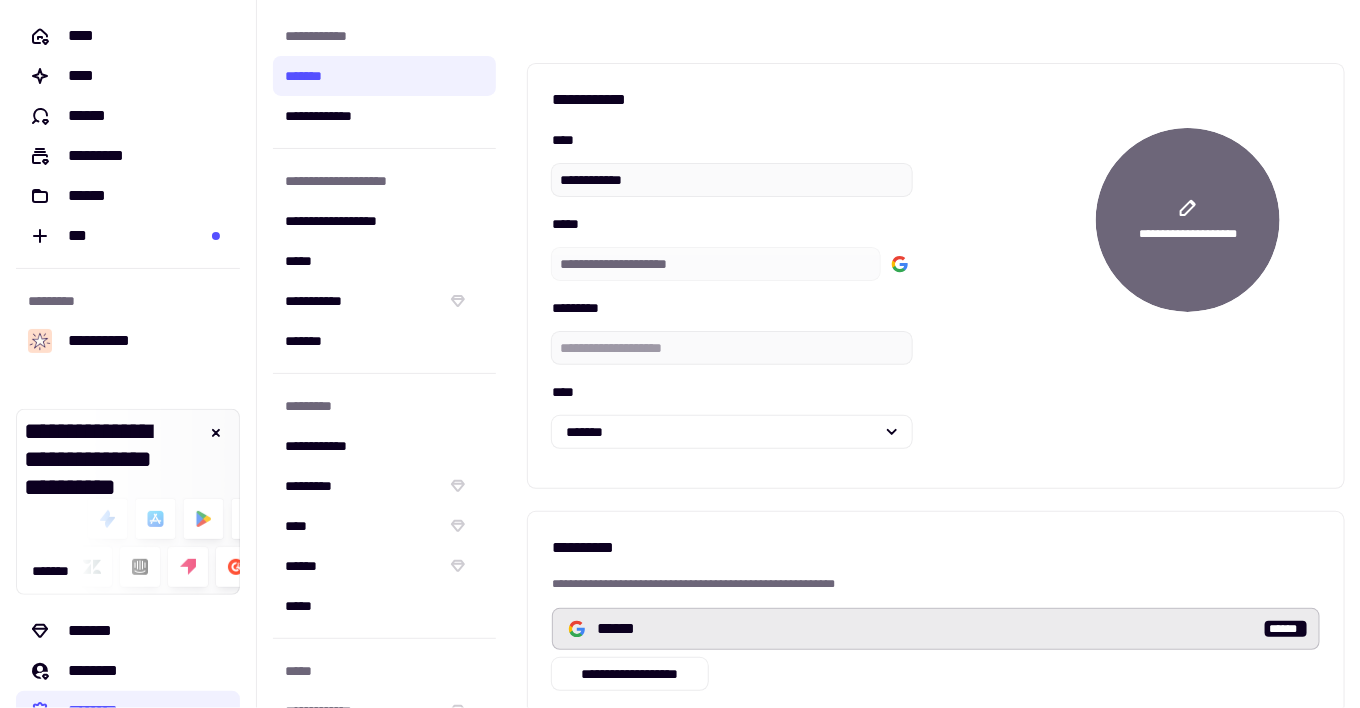 click on "**********" at bounding box center [1188, 220] 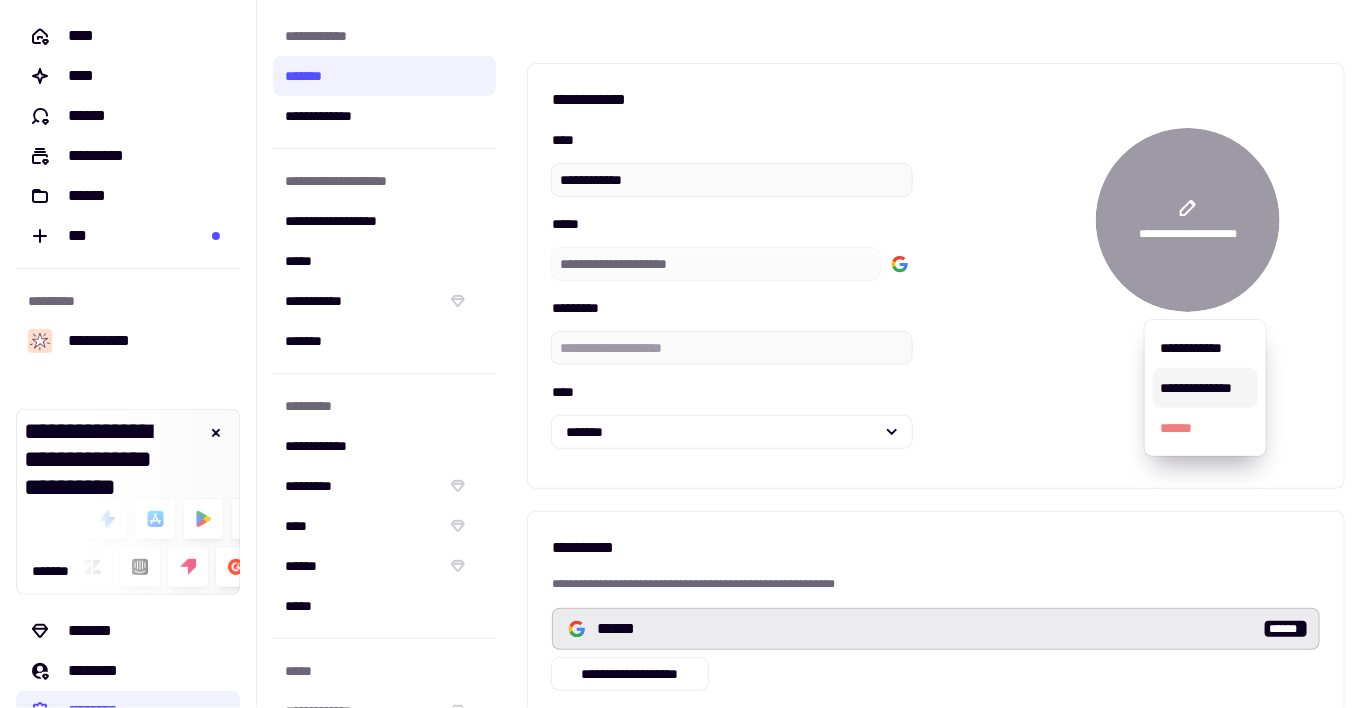 click on "**********" at bounding box center (1205, 388) 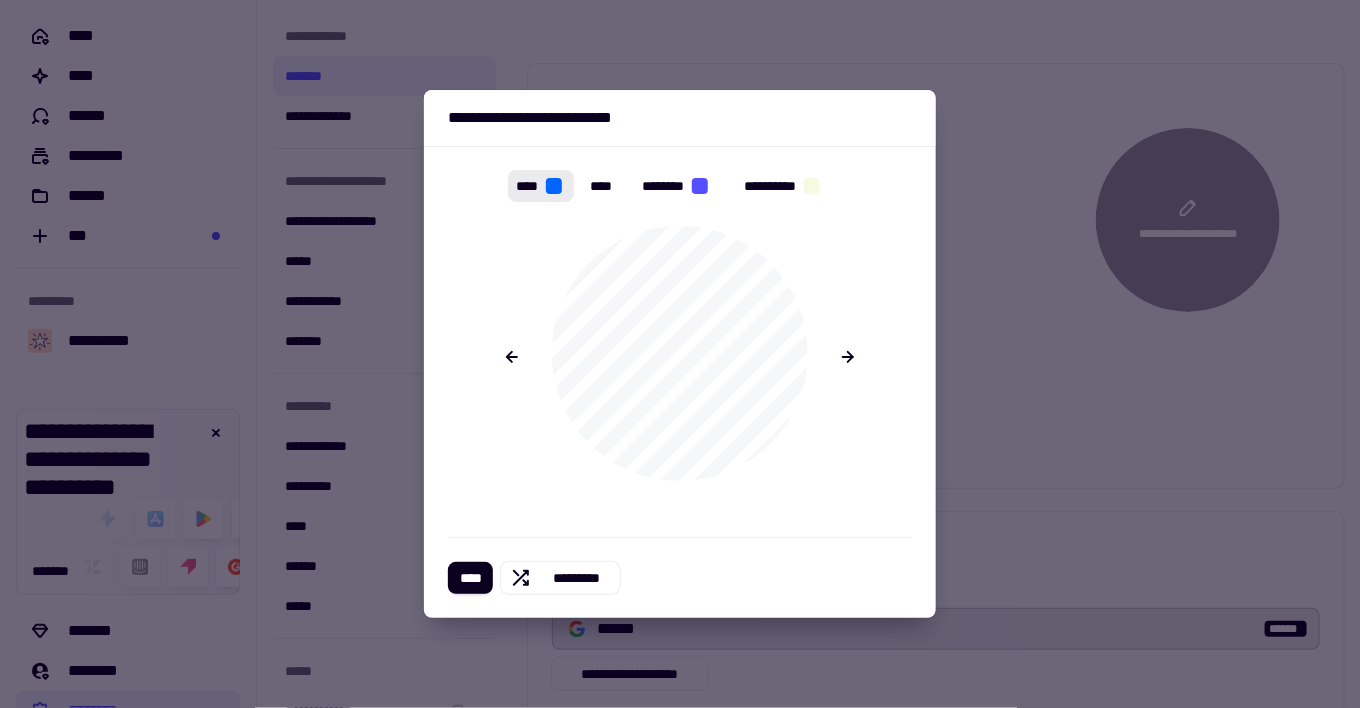 click at bounding box center (554, 186) 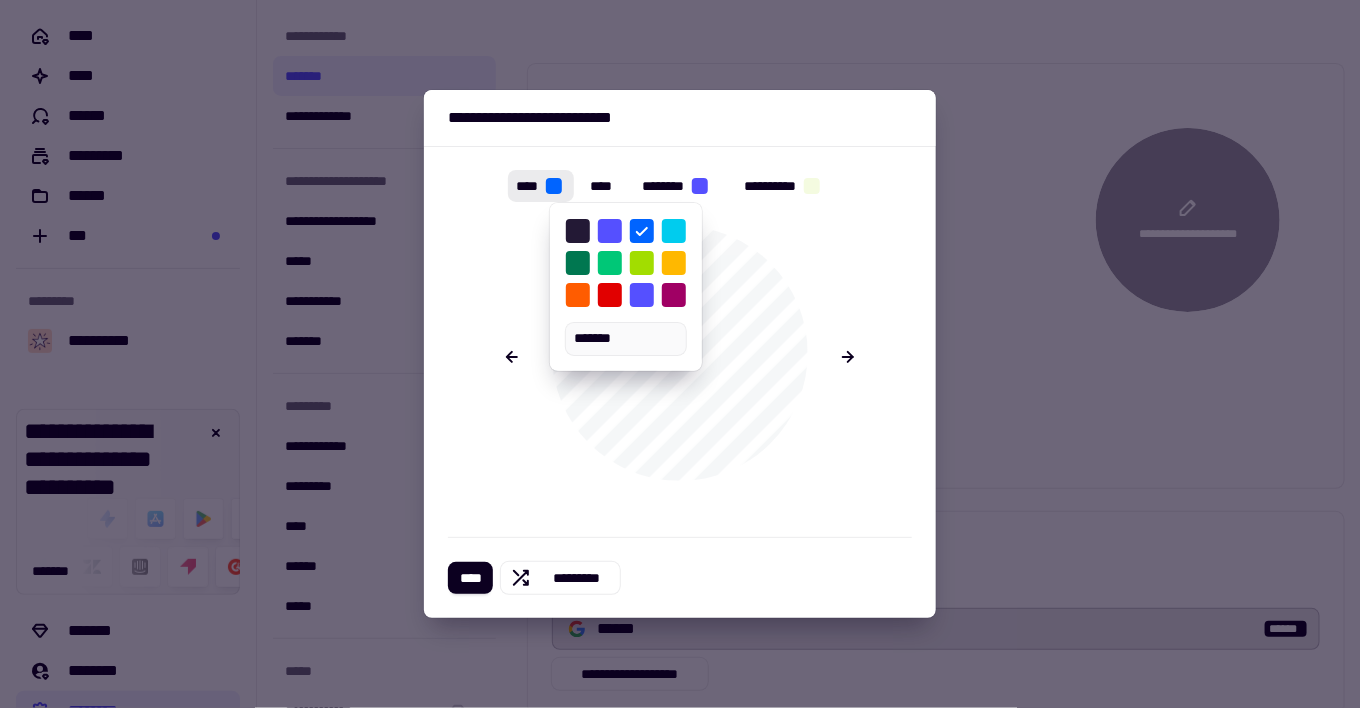 click at bounding box center [578, 231] 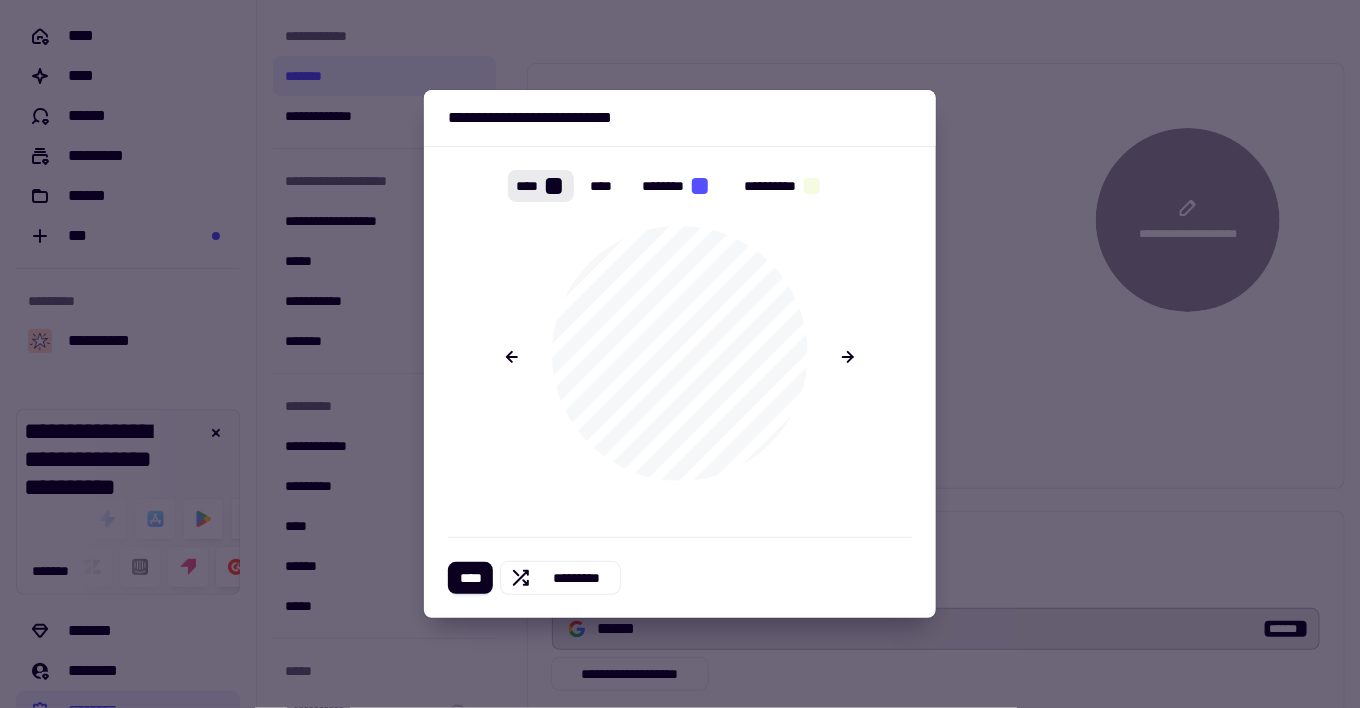 click at bounding box center [554, 186] 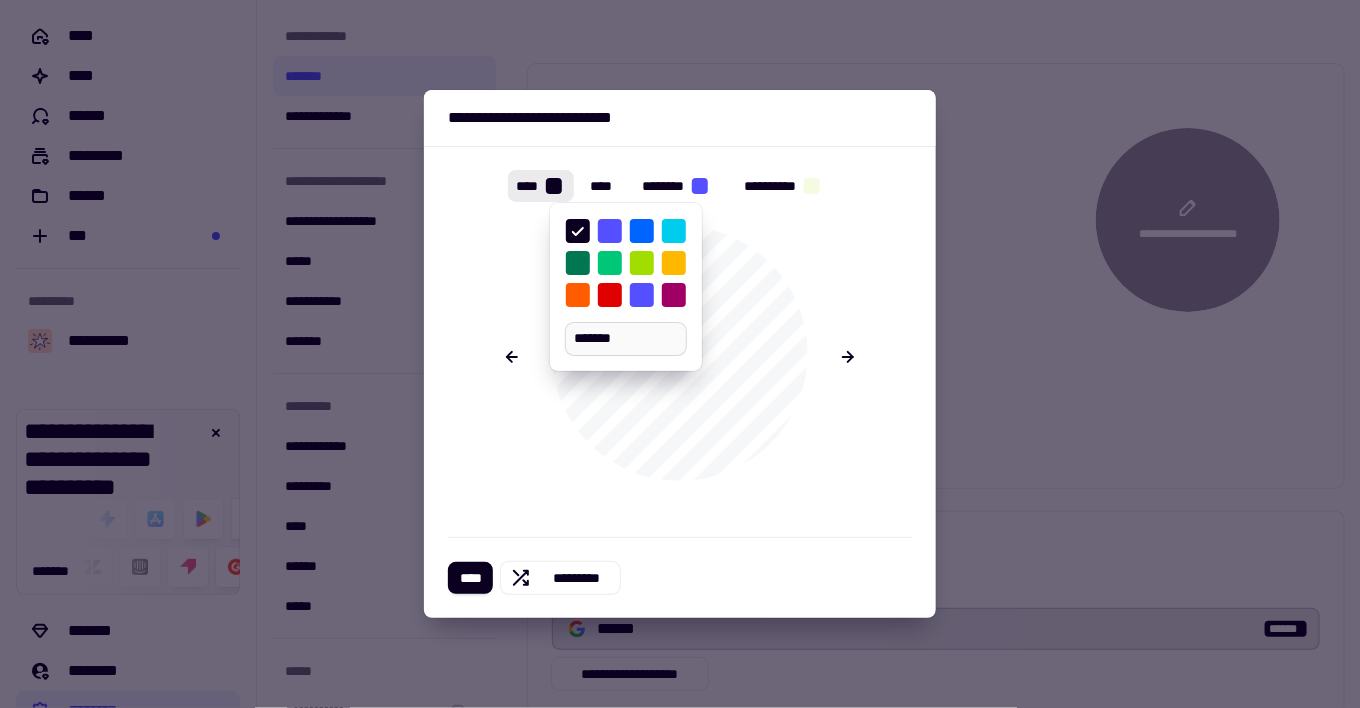 click on "*******" at bounding box center (626, 339) 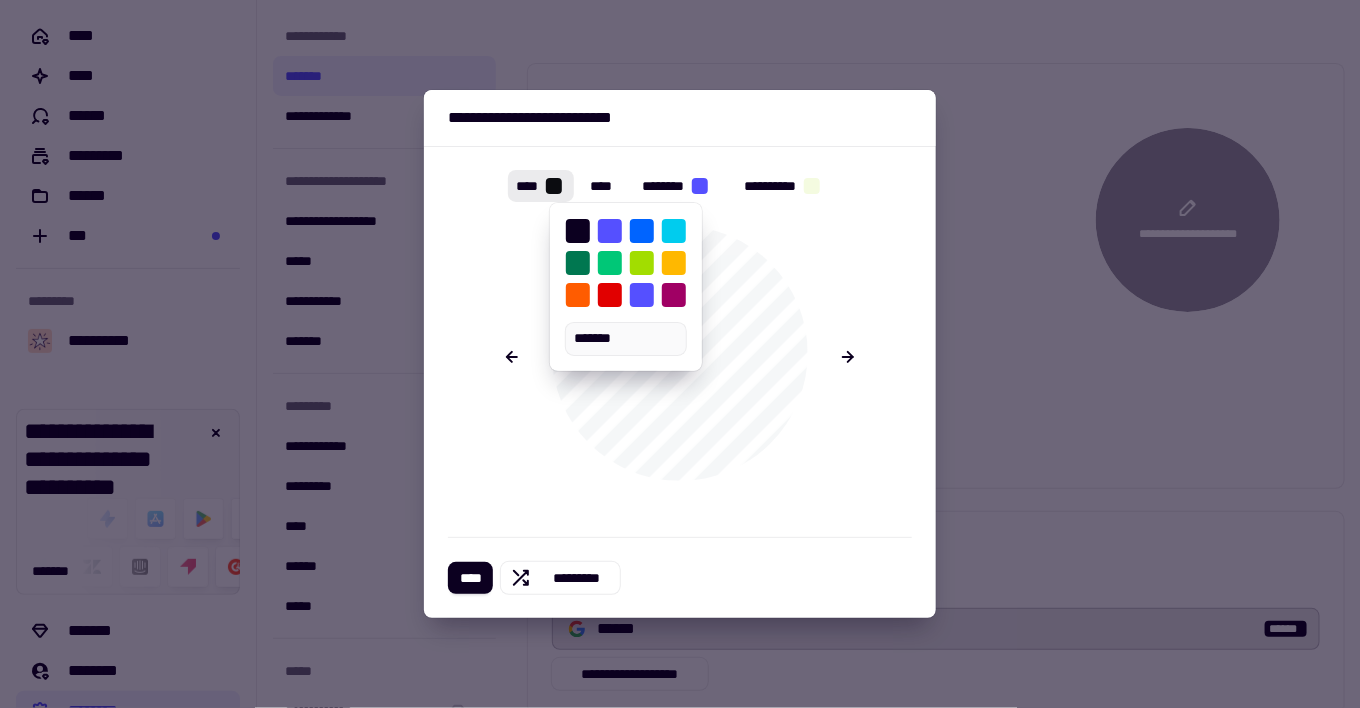 click on "****" at bounding box center (604, 186) 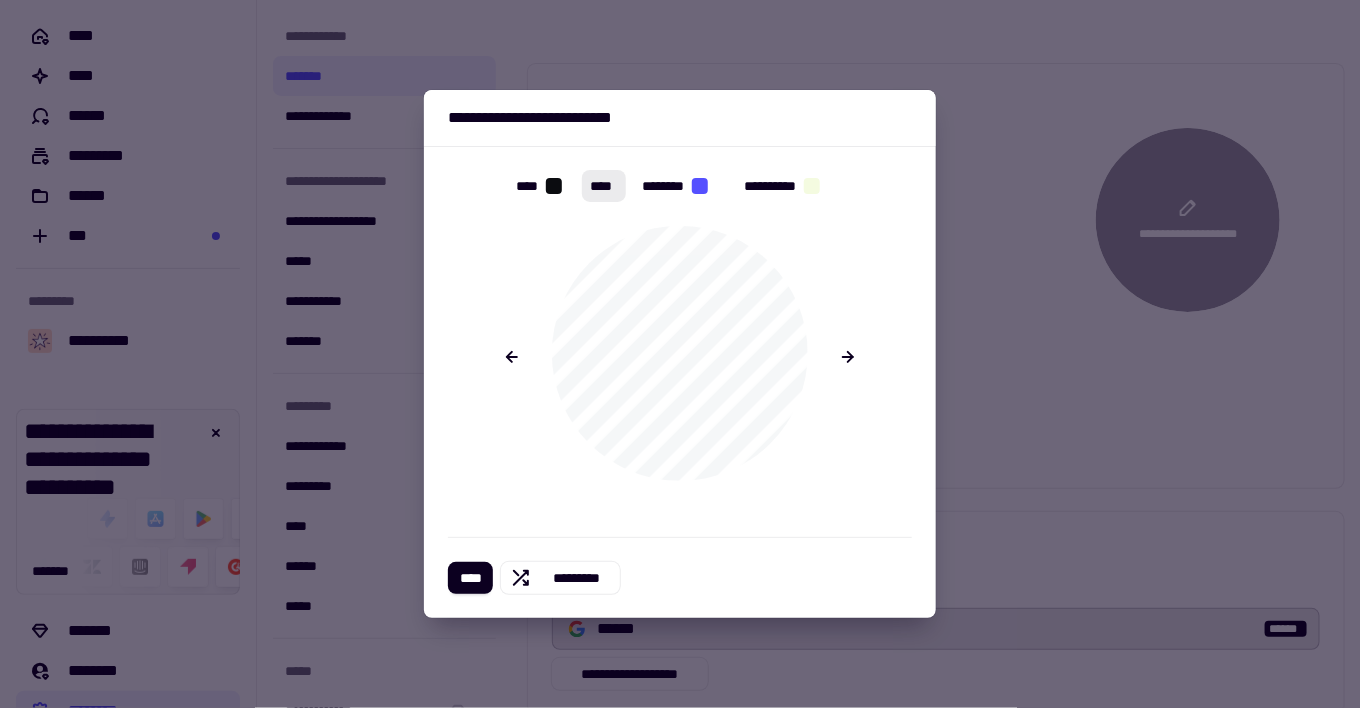 click on "****" at bounding box center (604, 186) 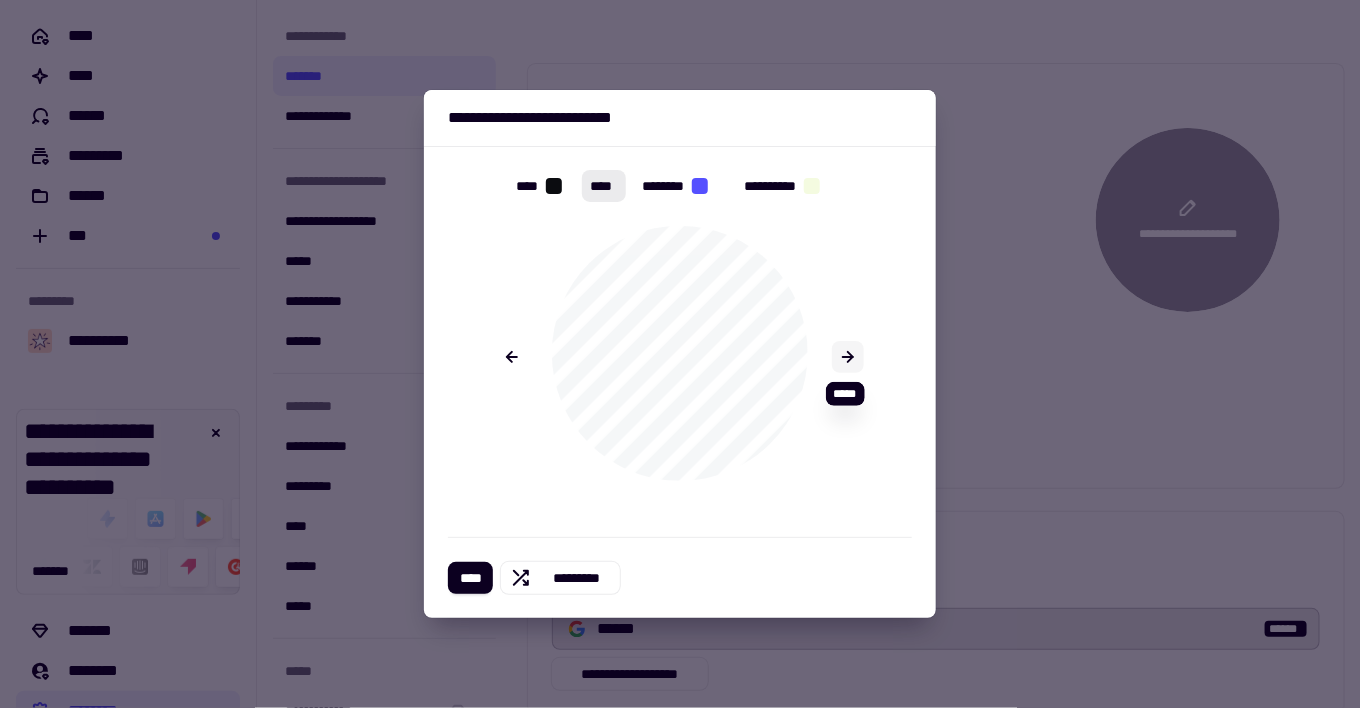 click 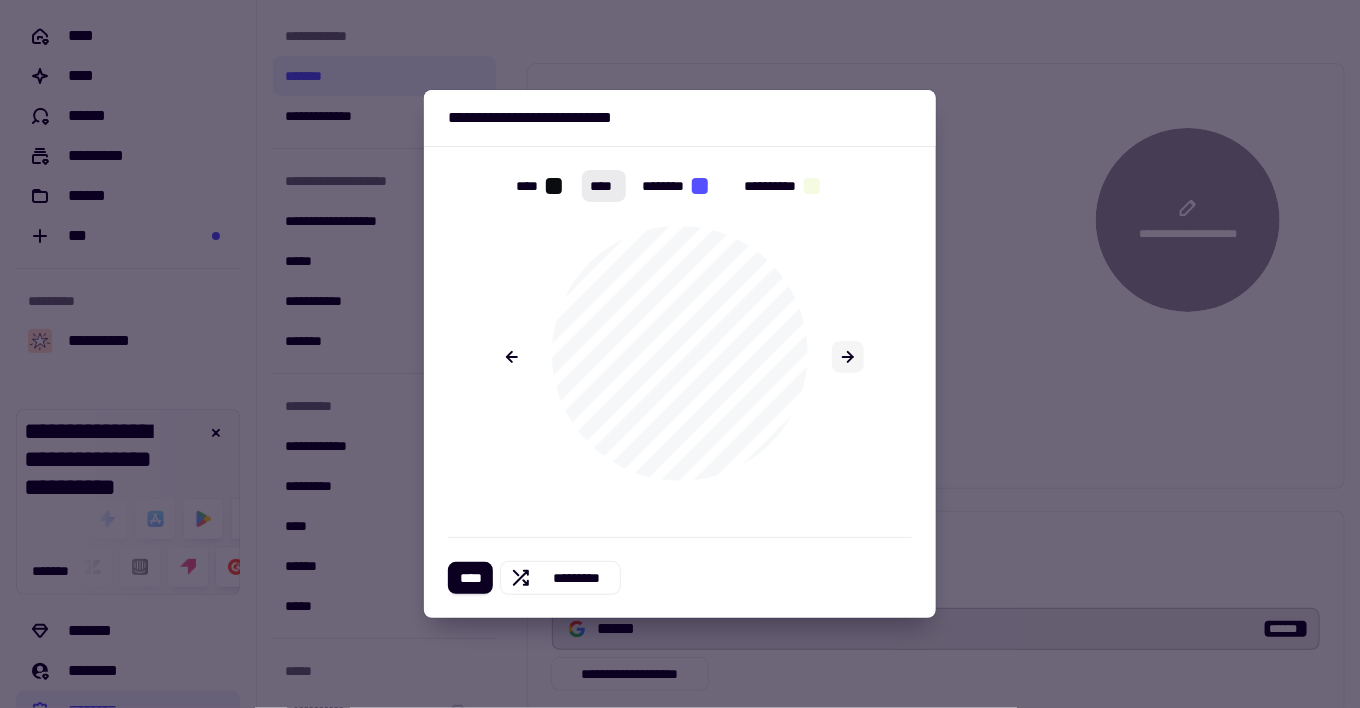 click 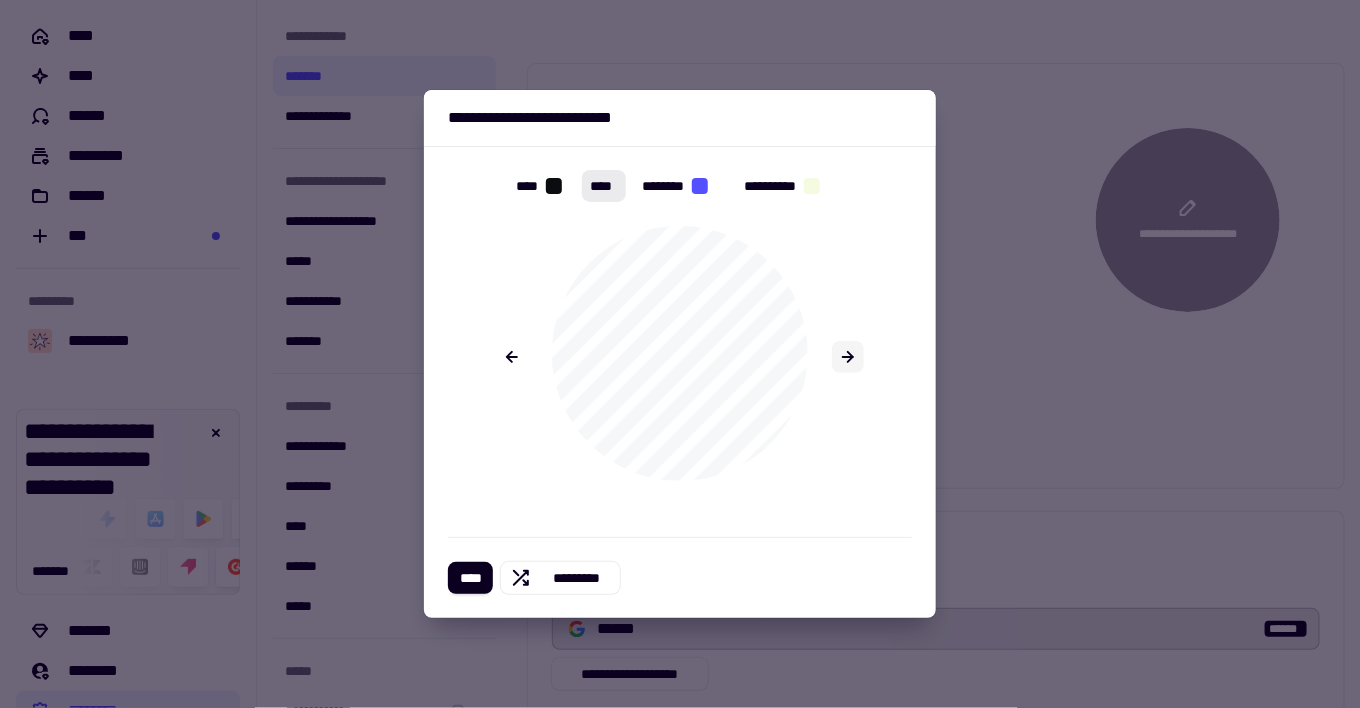click 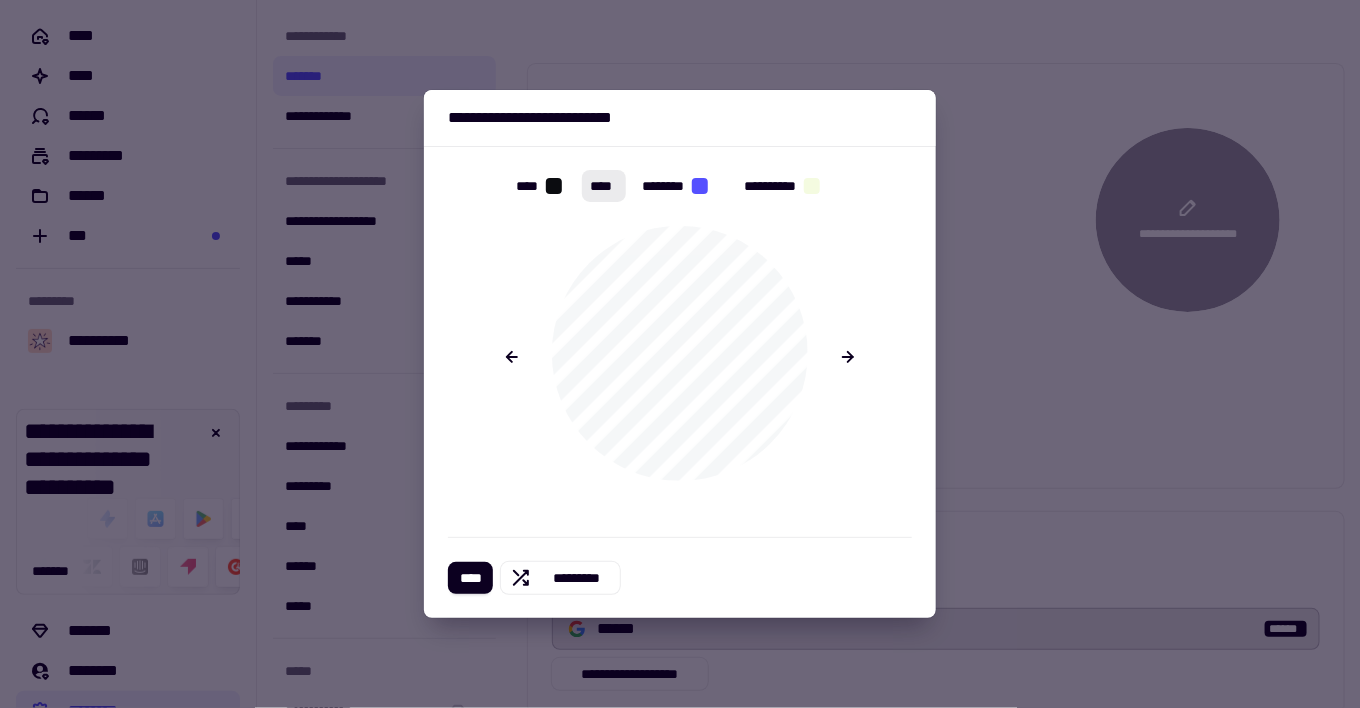 click at bounding box center [700, 186] 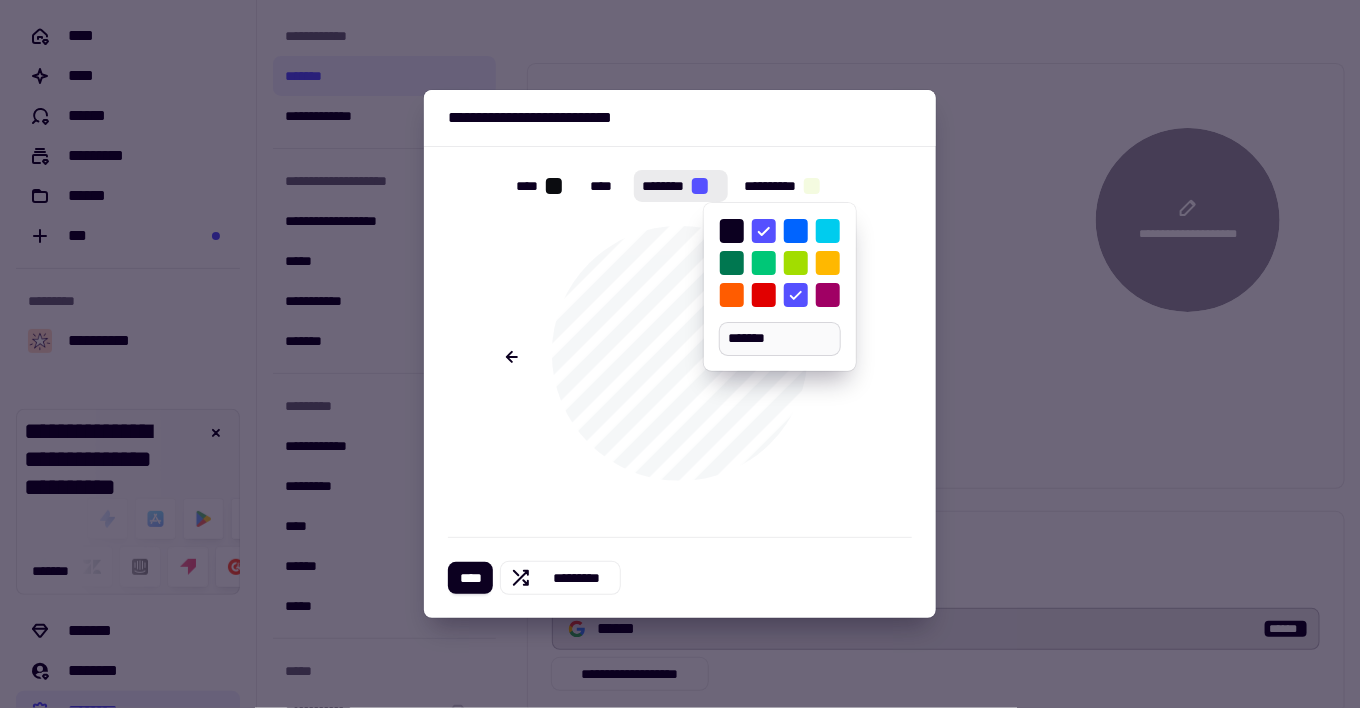 click on "*******" at bounding box center (780, 339) 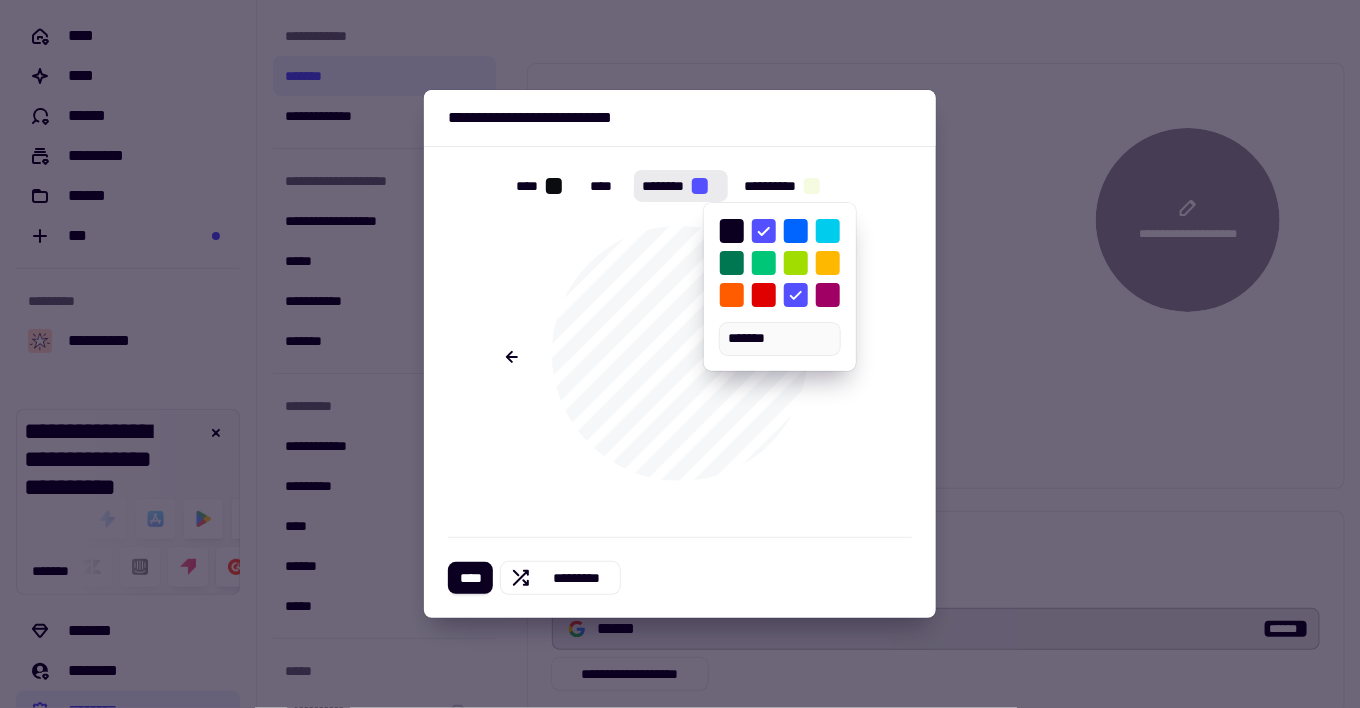 type on "*******" 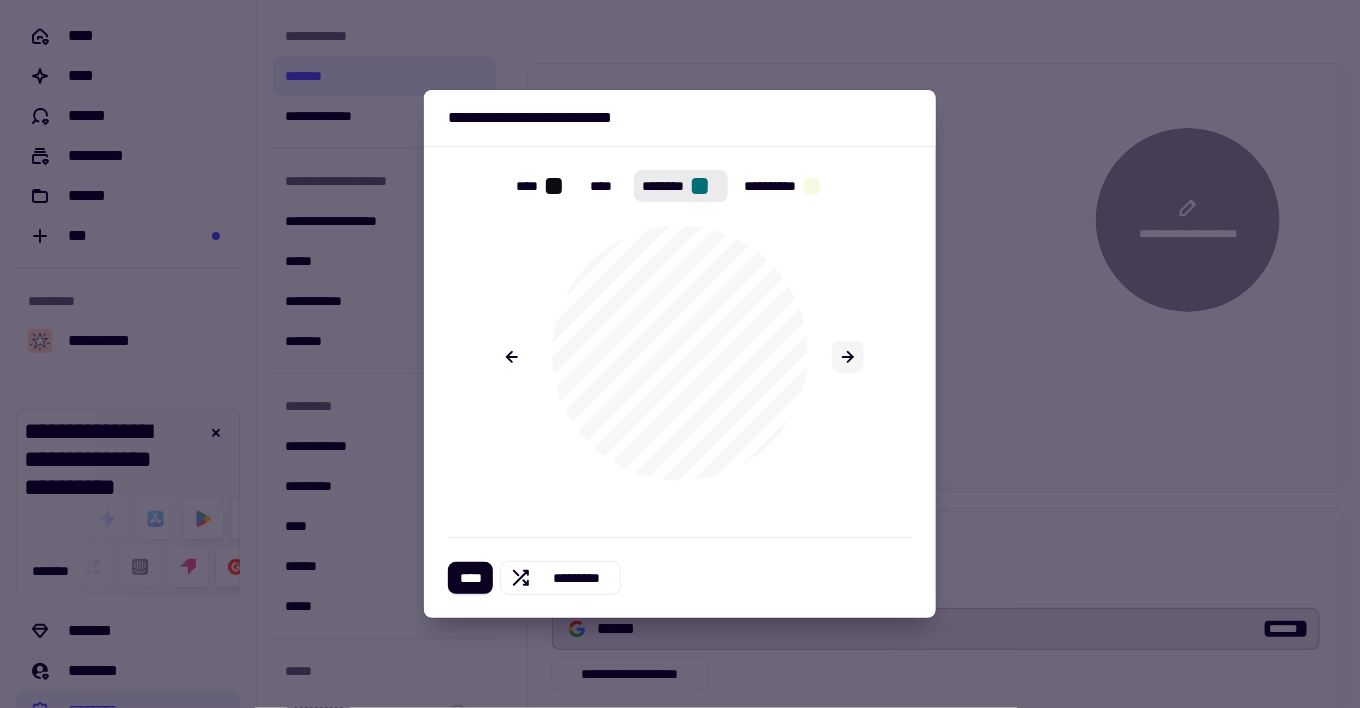 click 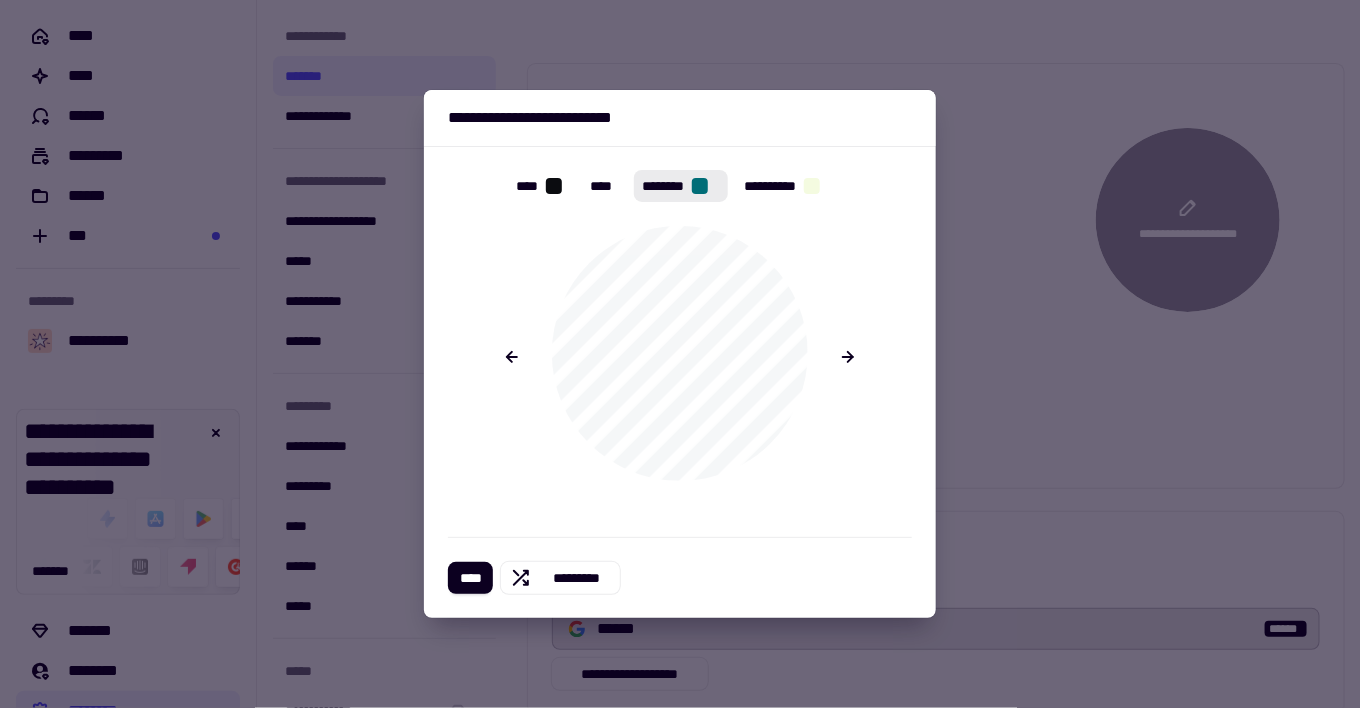 click at bounding box center [554, 186] 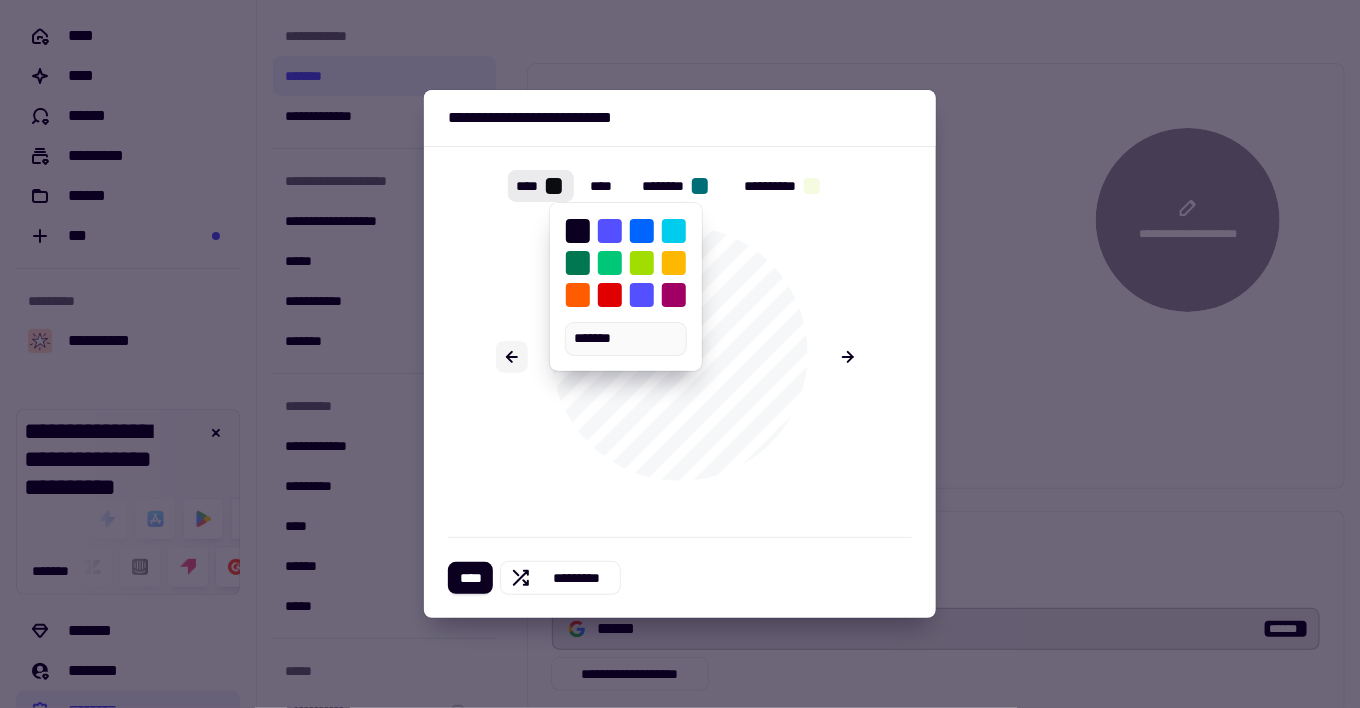 click 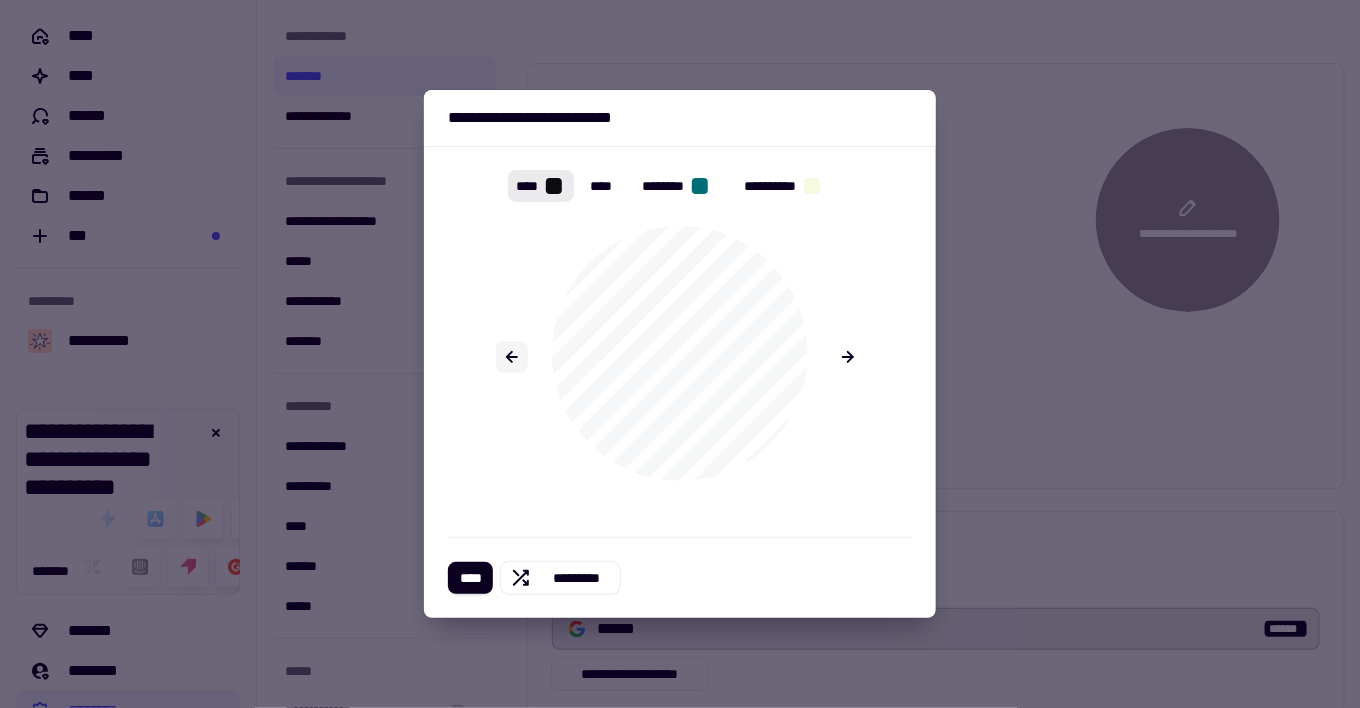 click 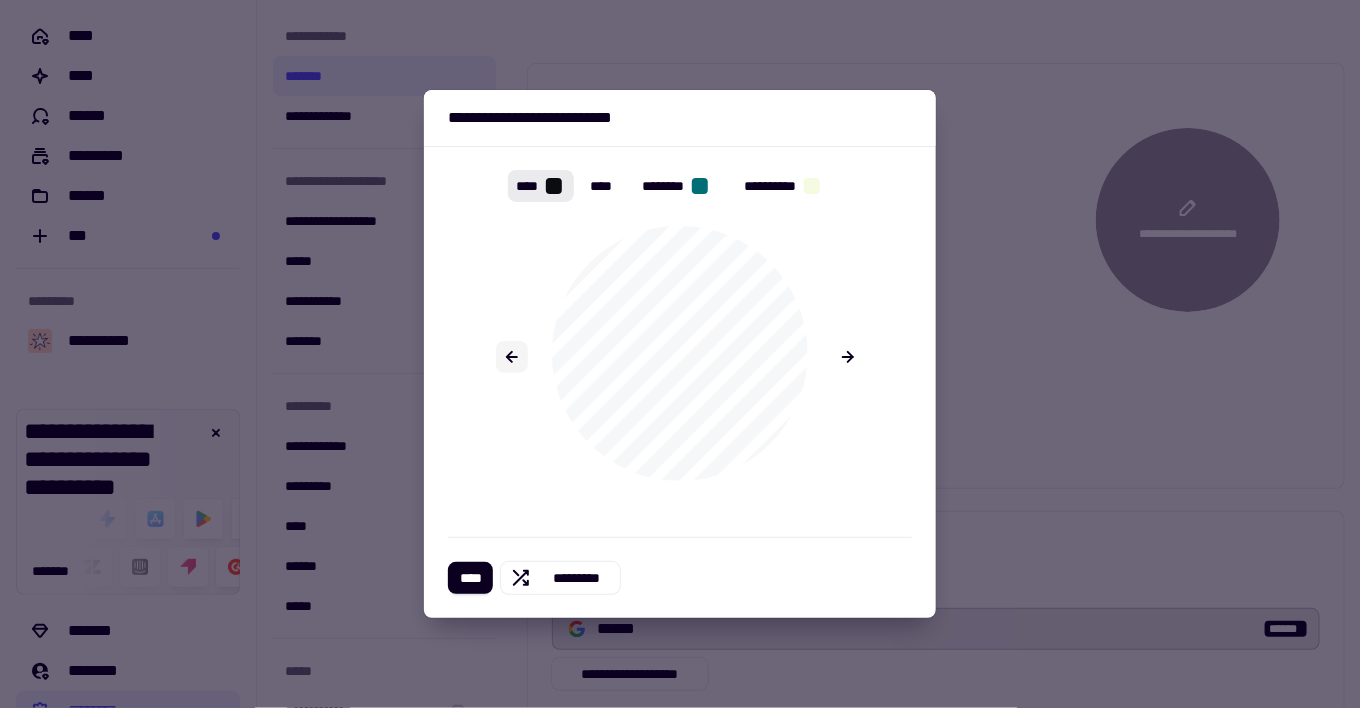 click 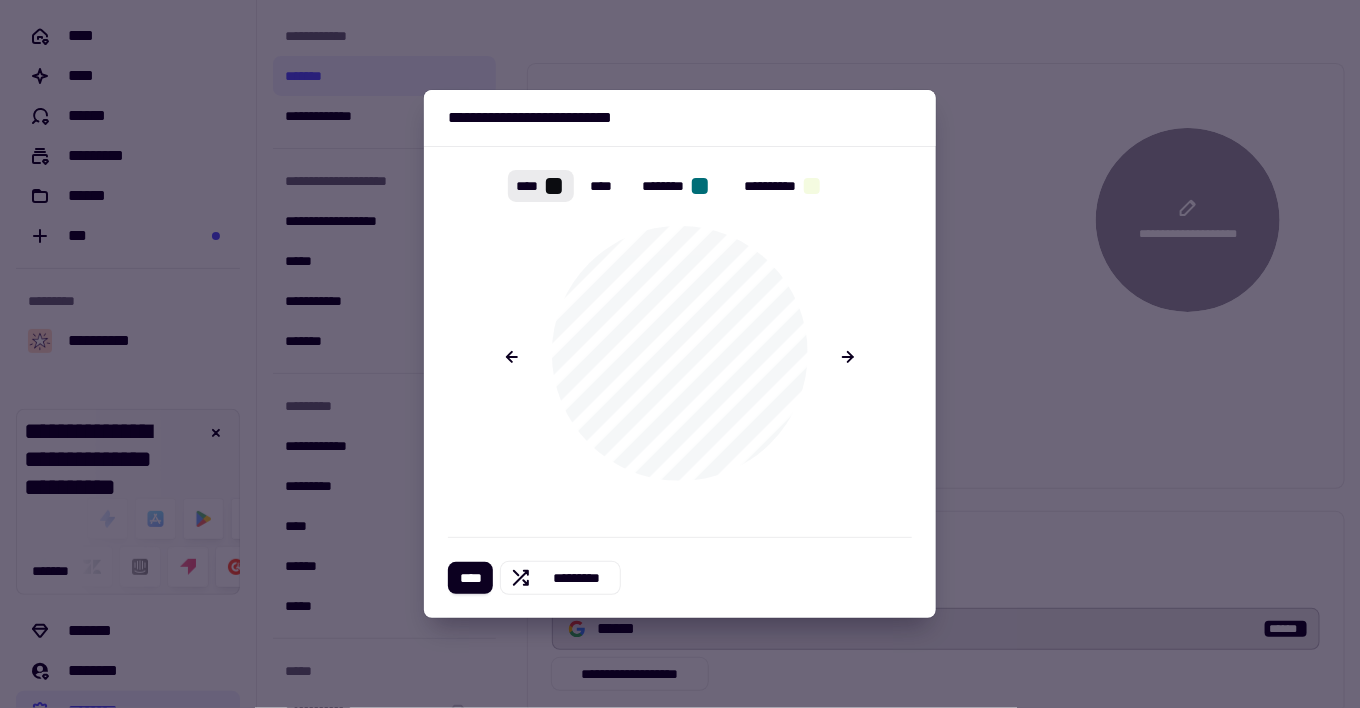 click at bounding box center [700, 186] 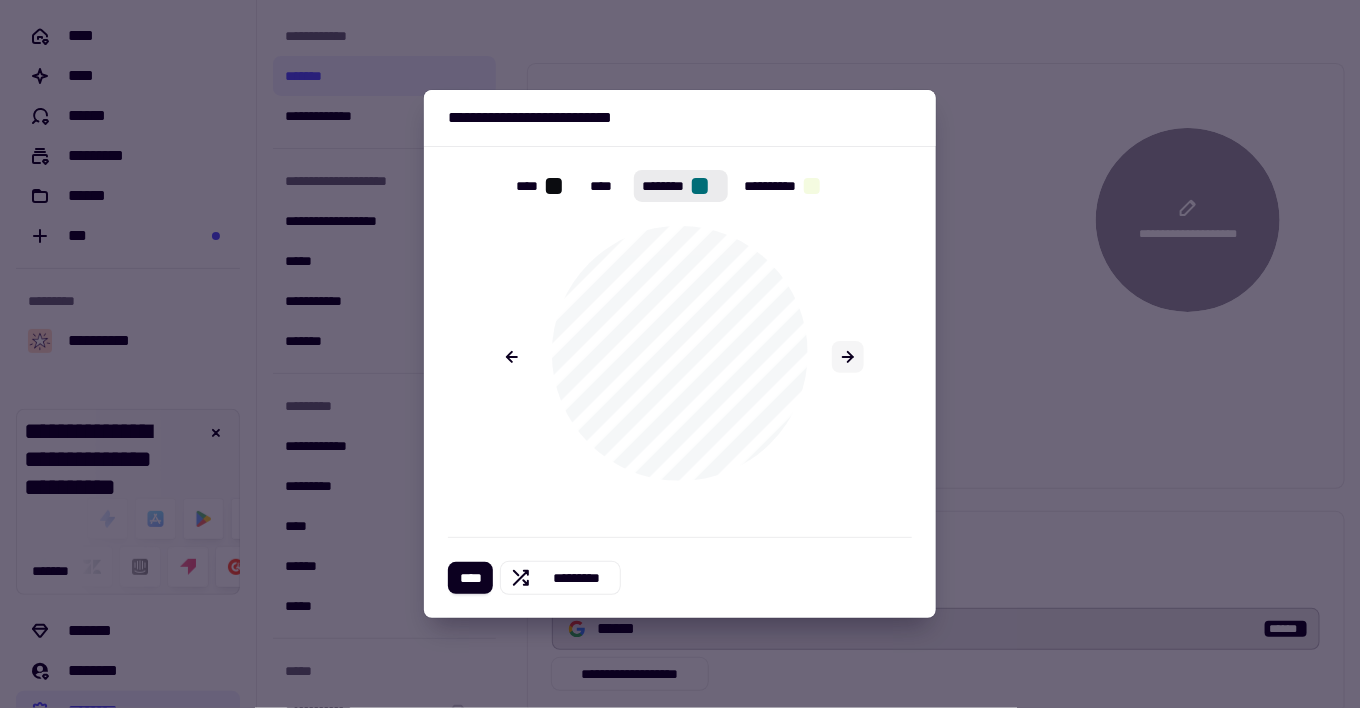 click 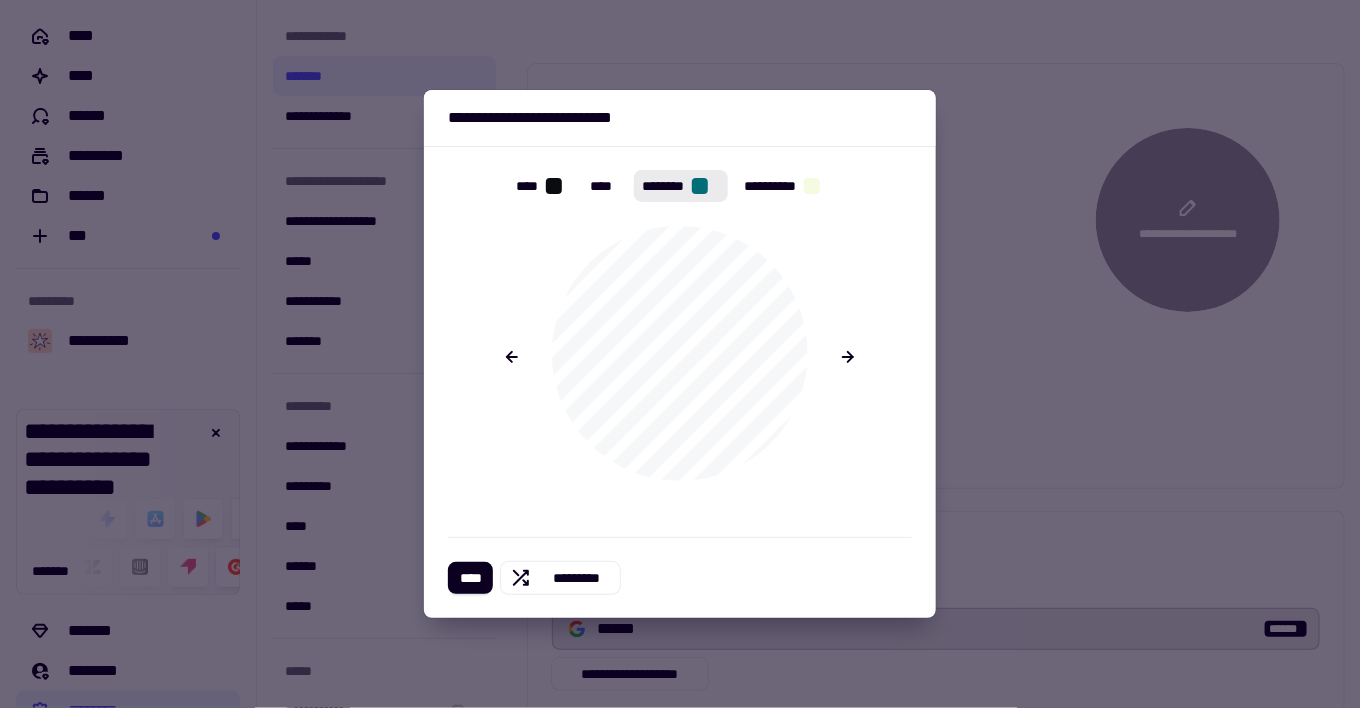 click at bounding box center (554, 186) 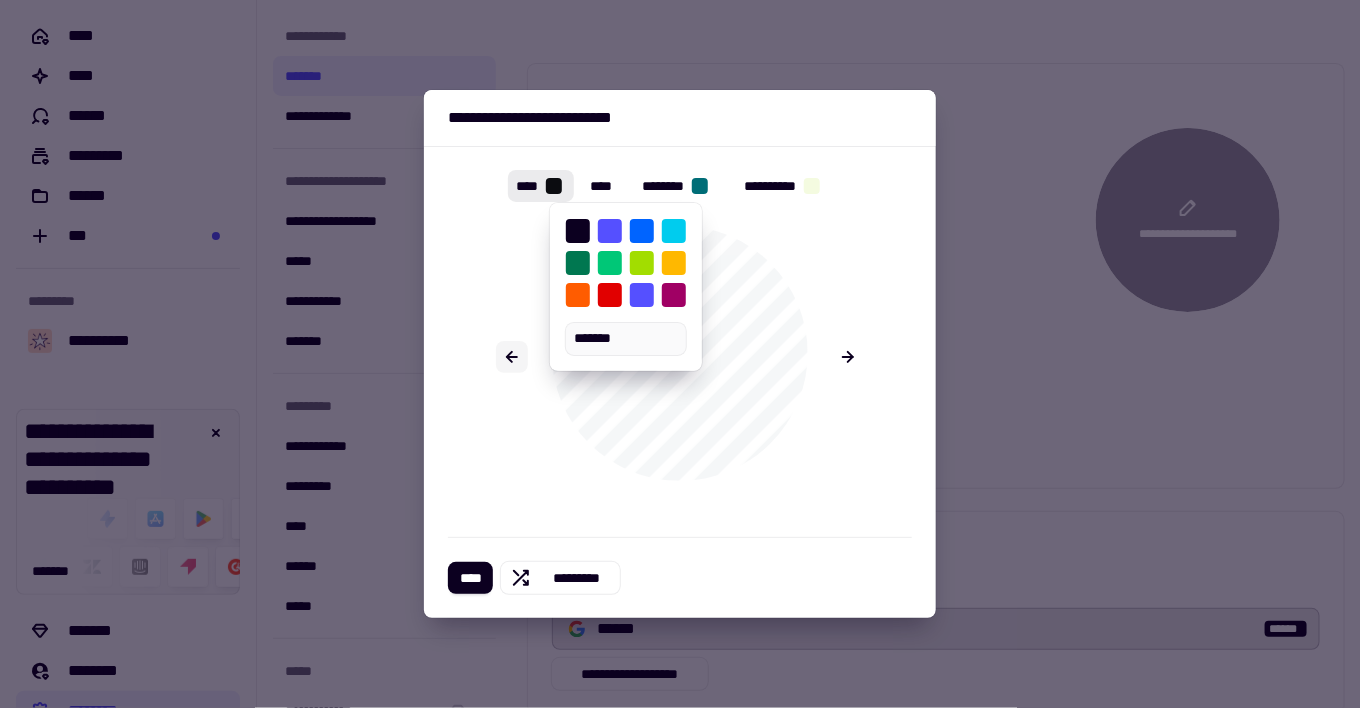 click 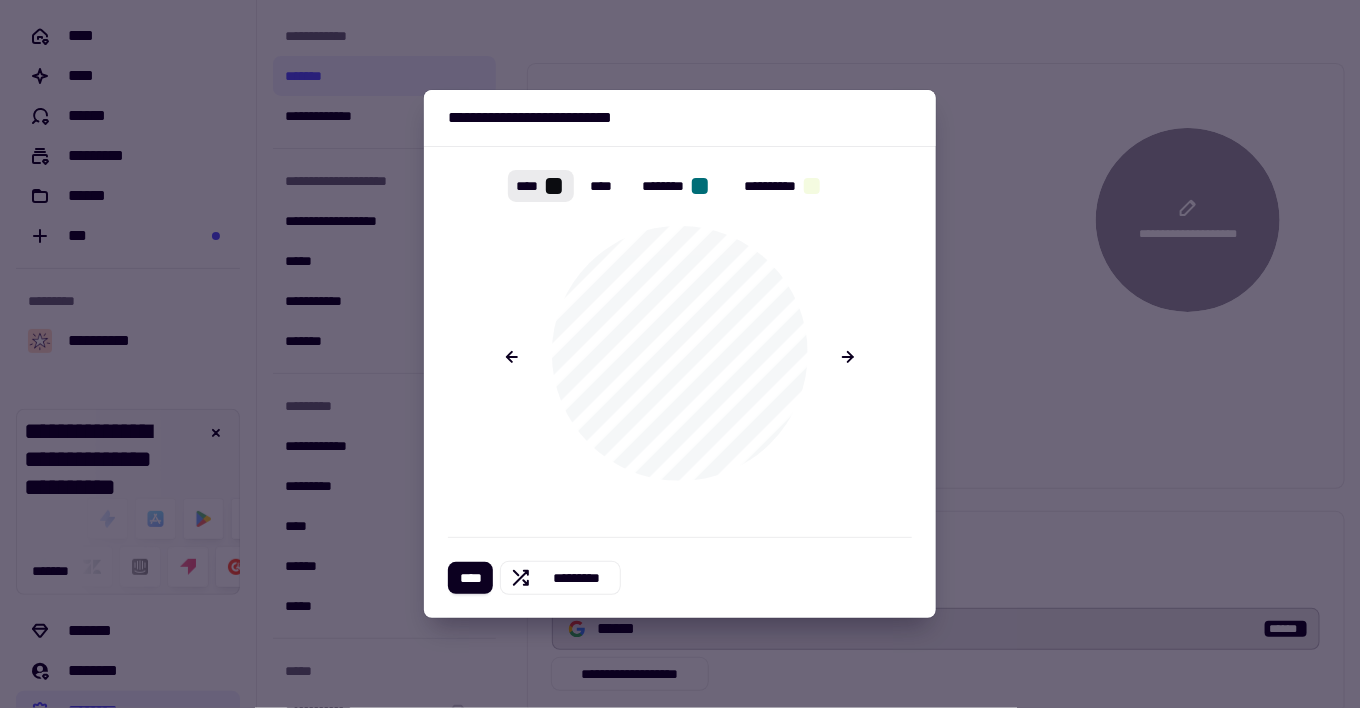click at bounding box center (812, 186) 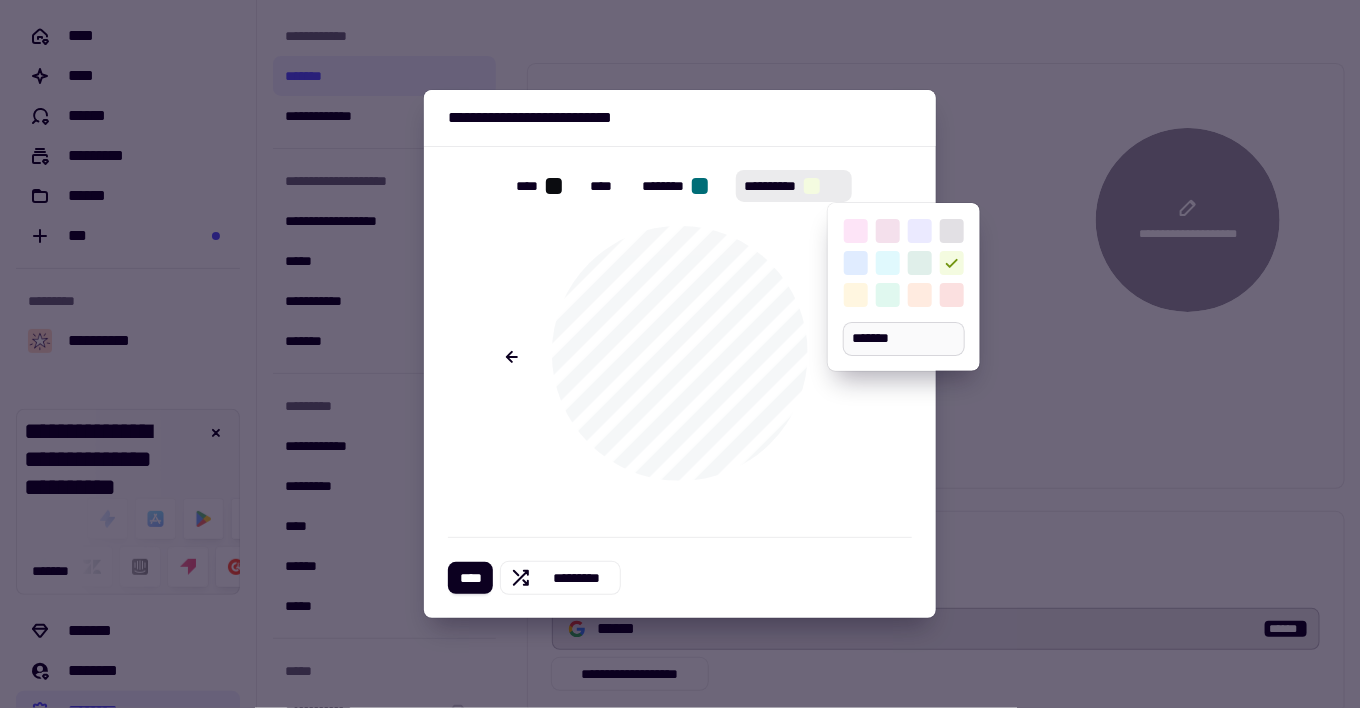 click on "*******" at bounding box center [904, 339] 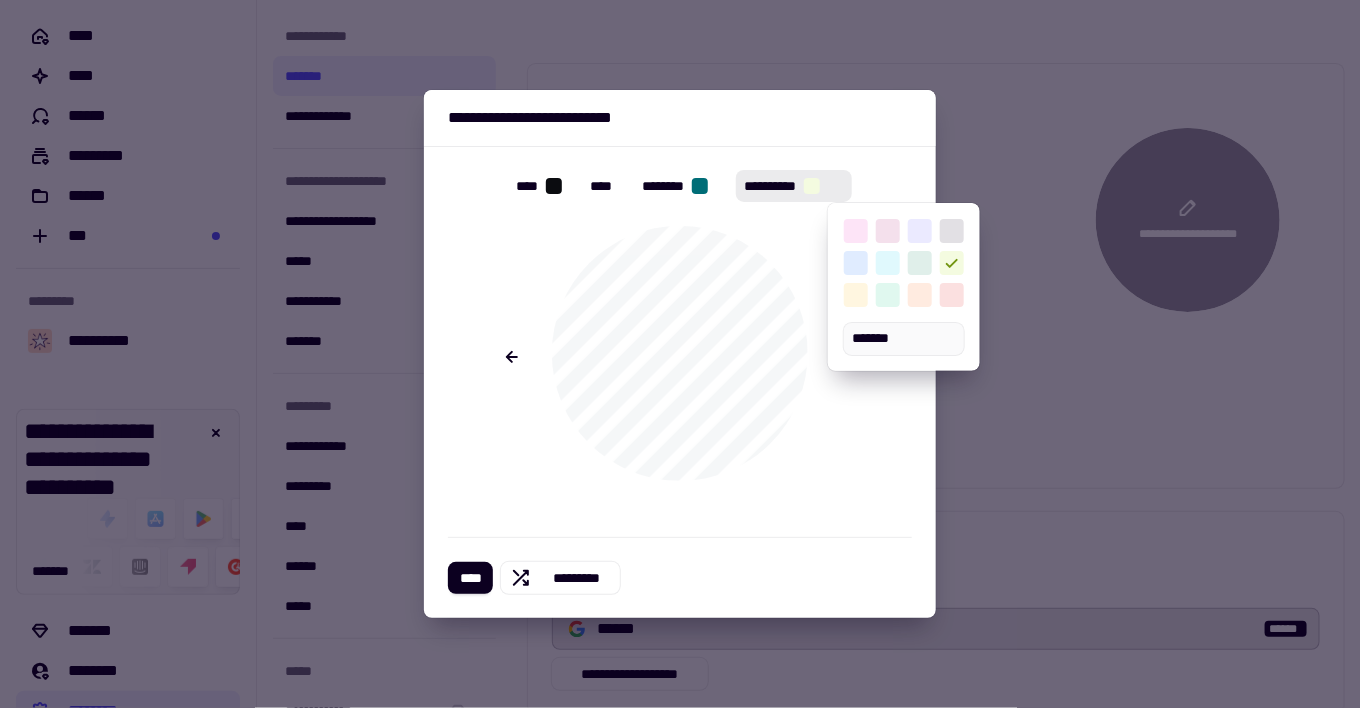 click at bounding box center (680, 358) 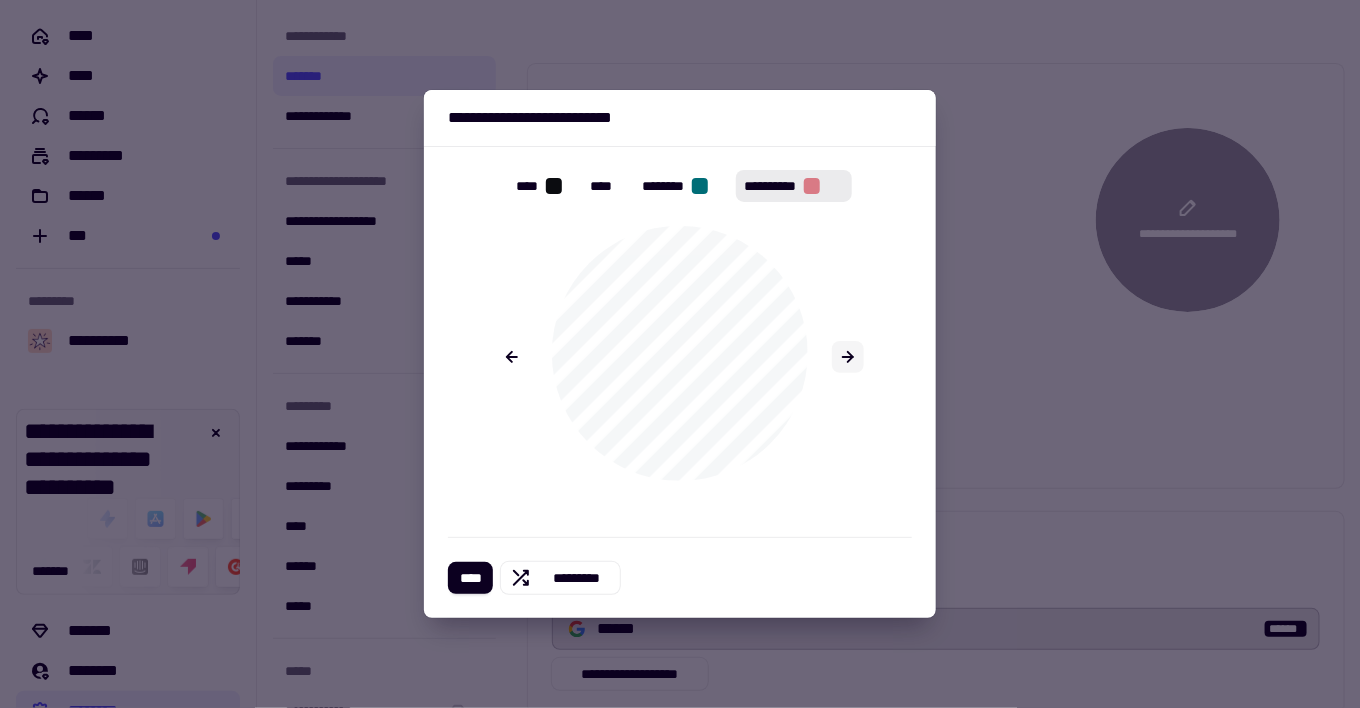 click 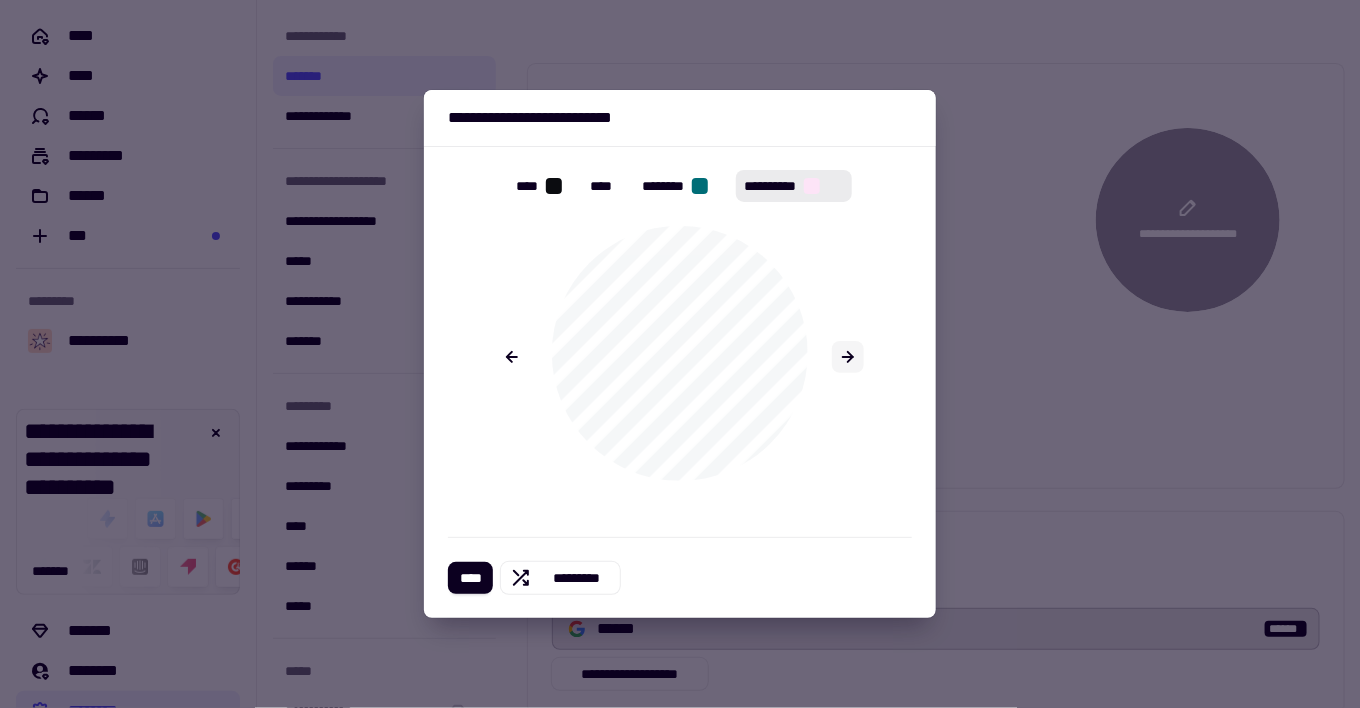 click 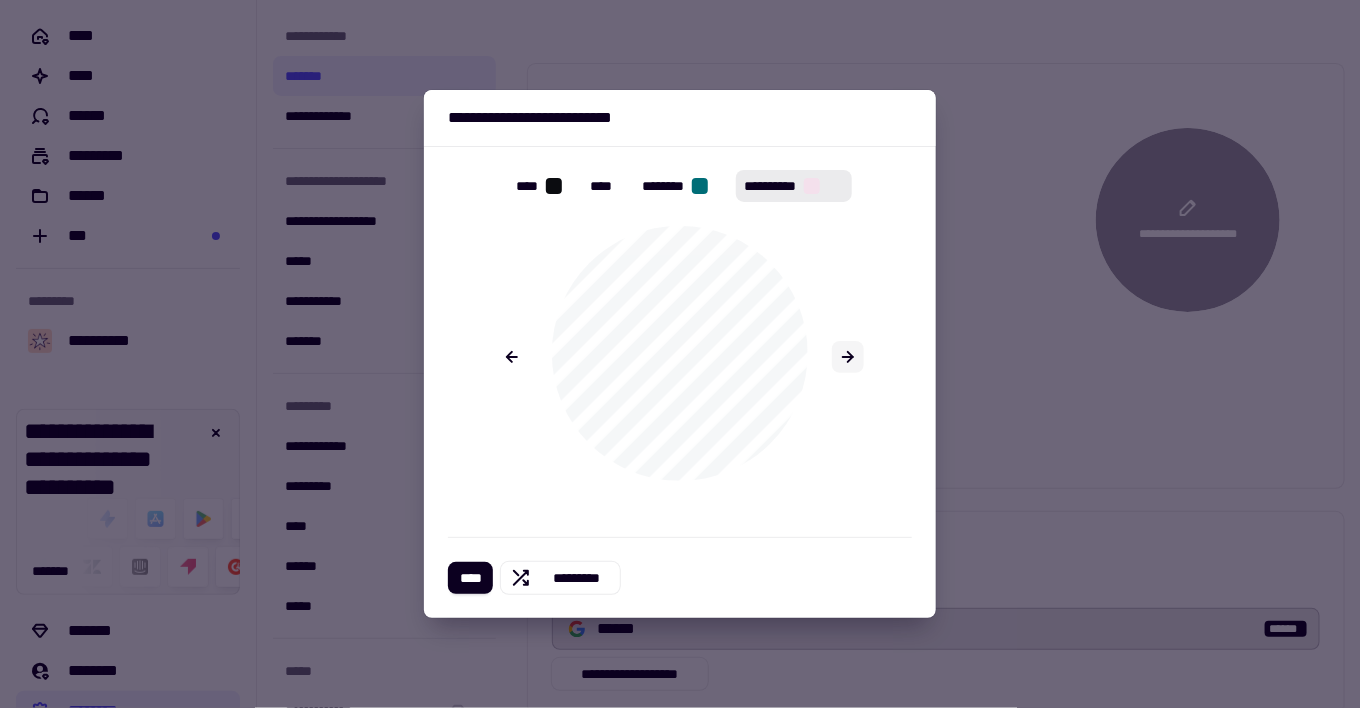 click 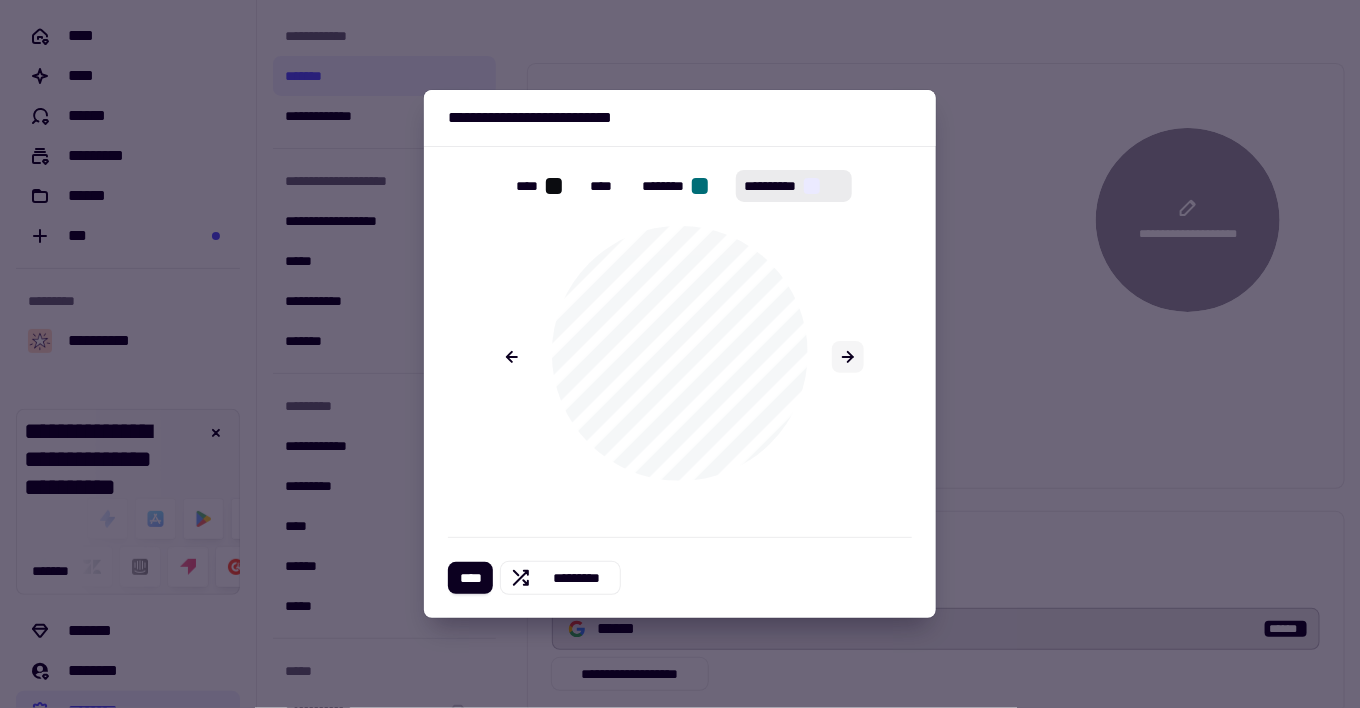 click 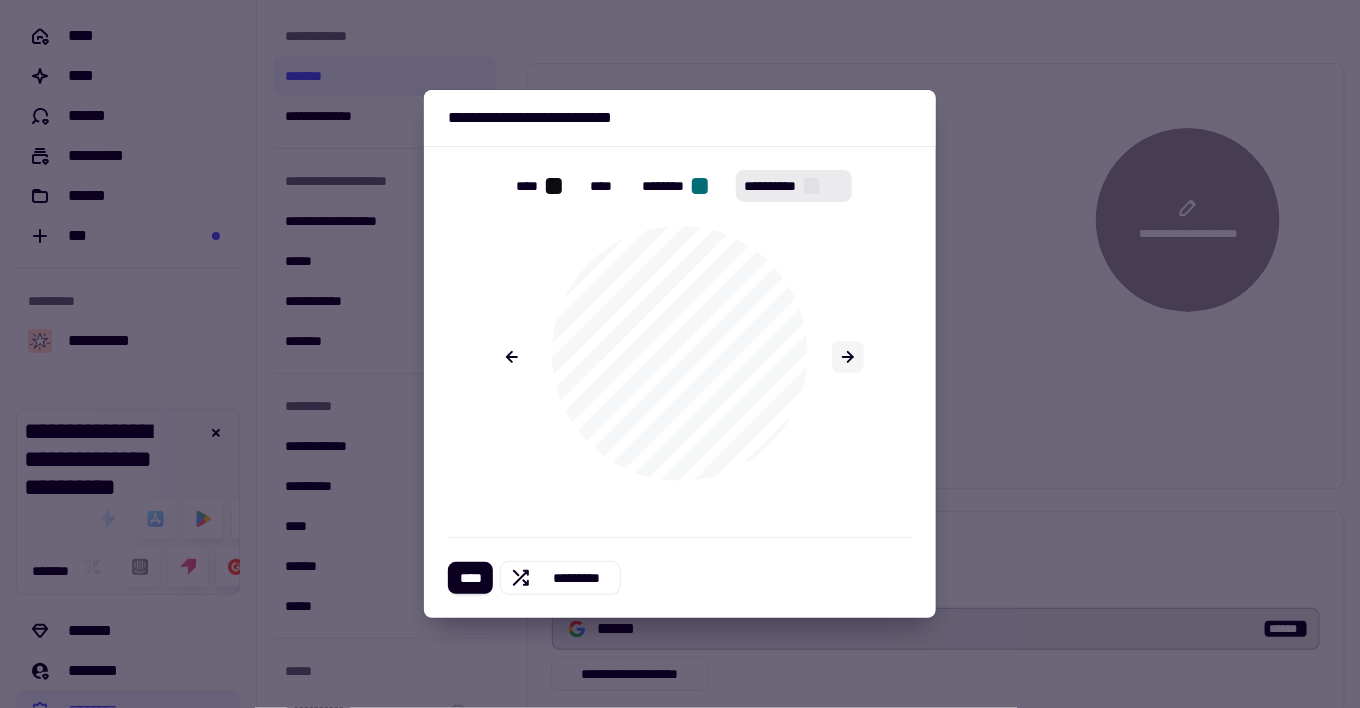 click 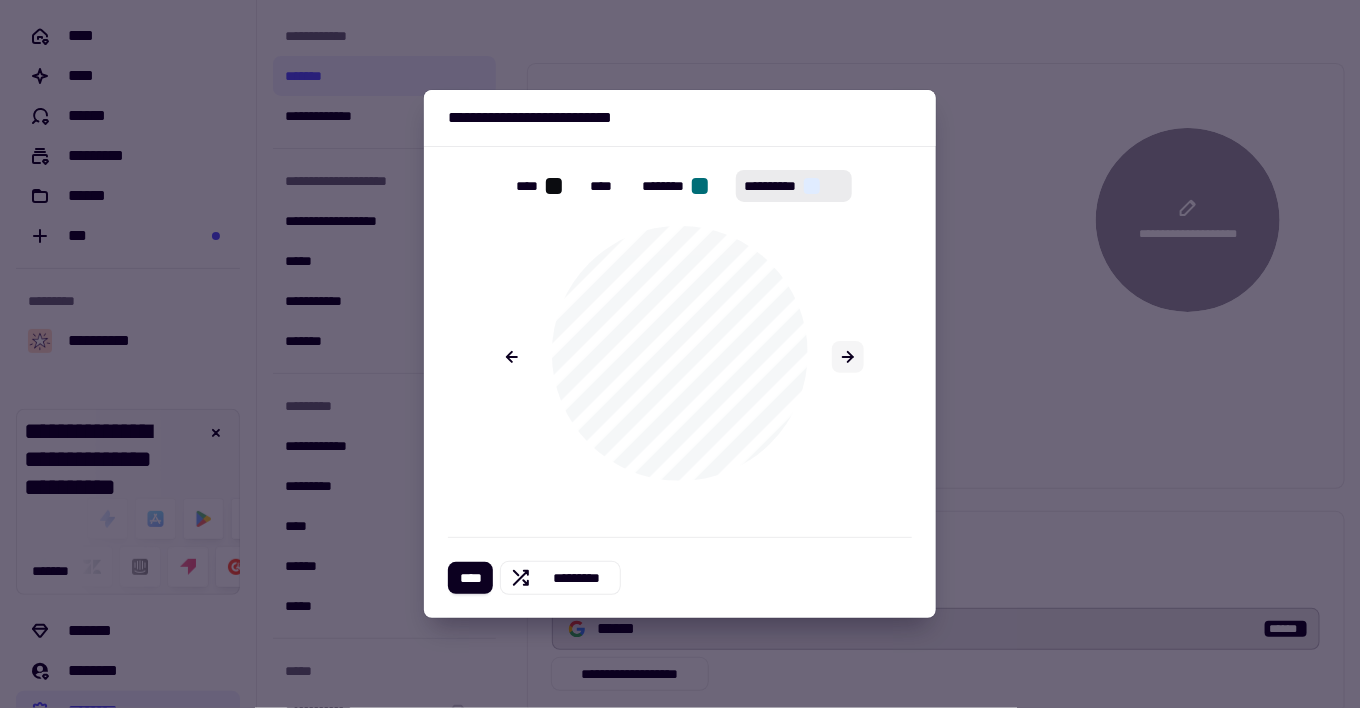 click 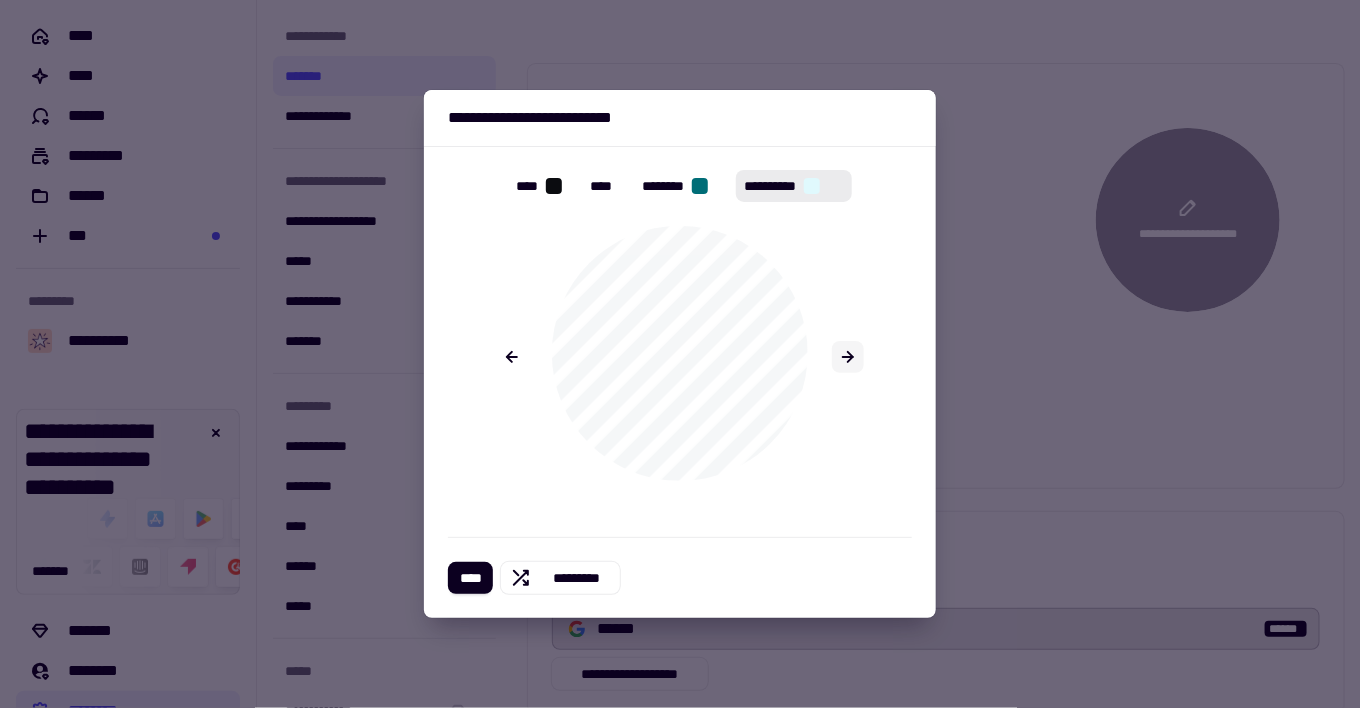 click 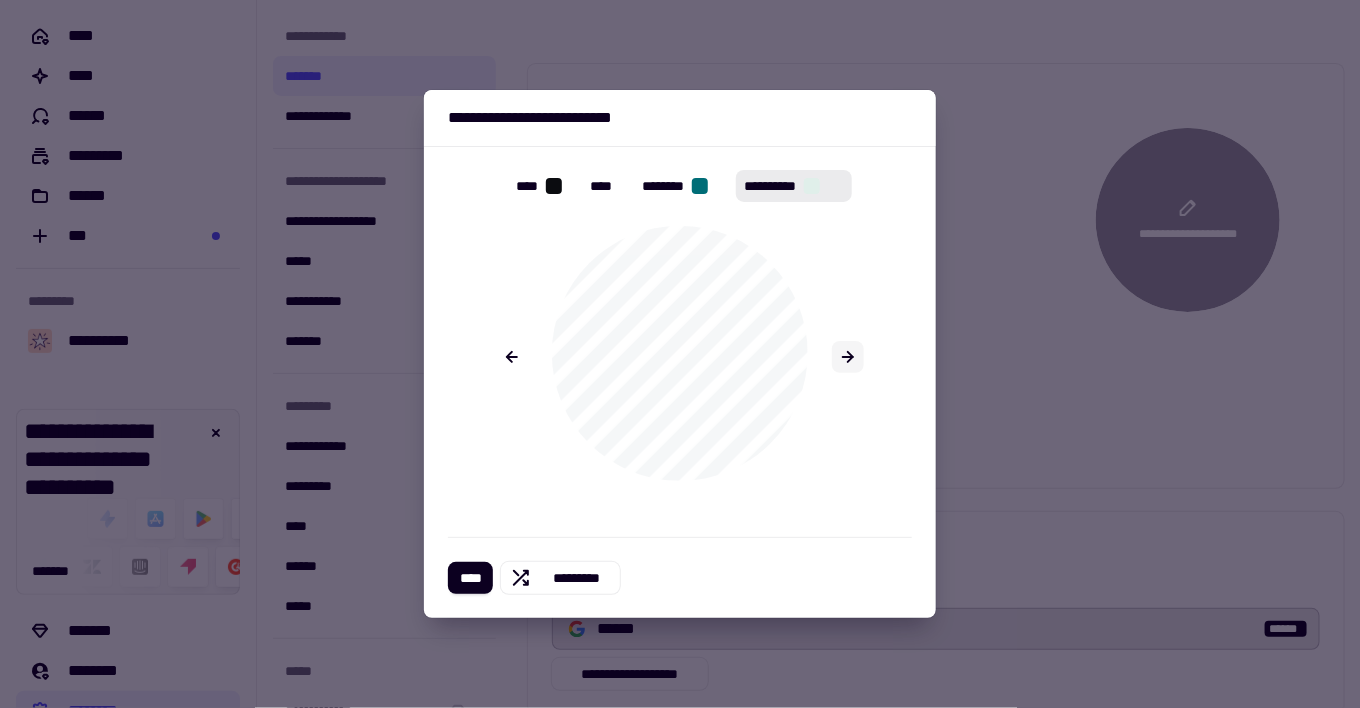 click 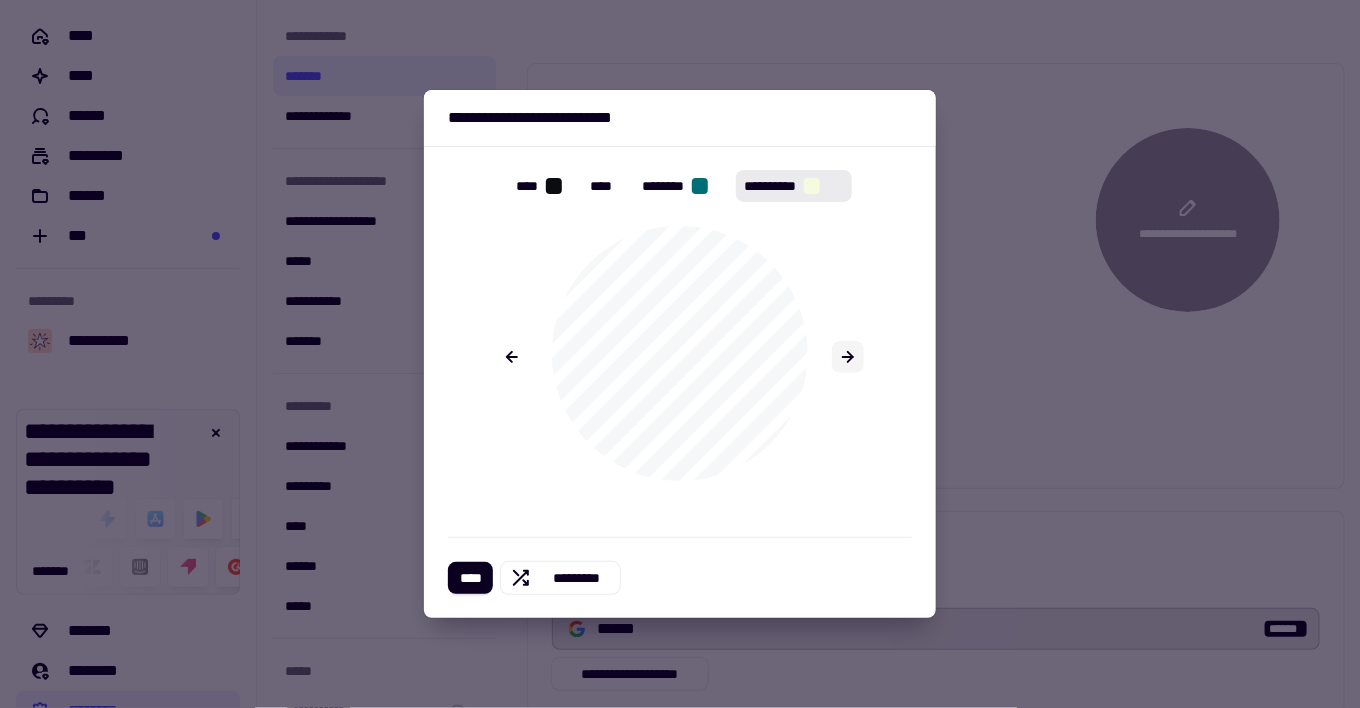 click 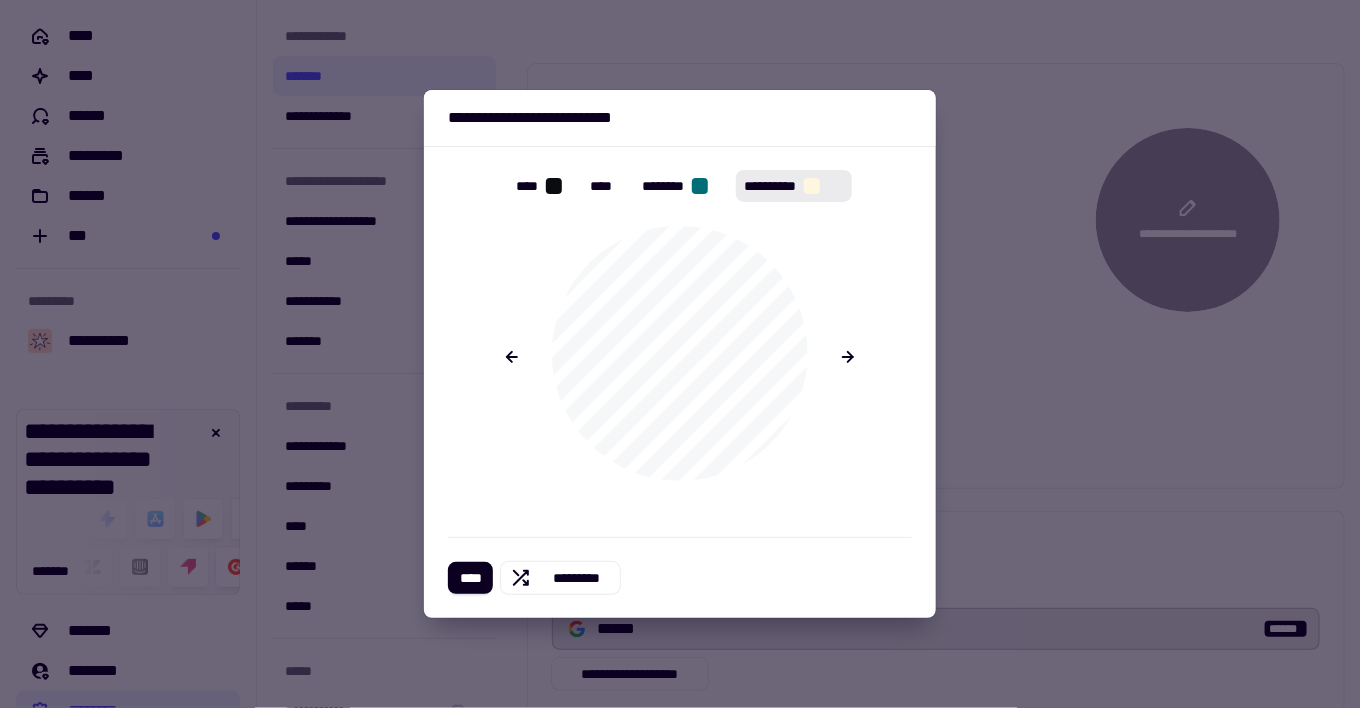 click at bounding box center (812, 186) 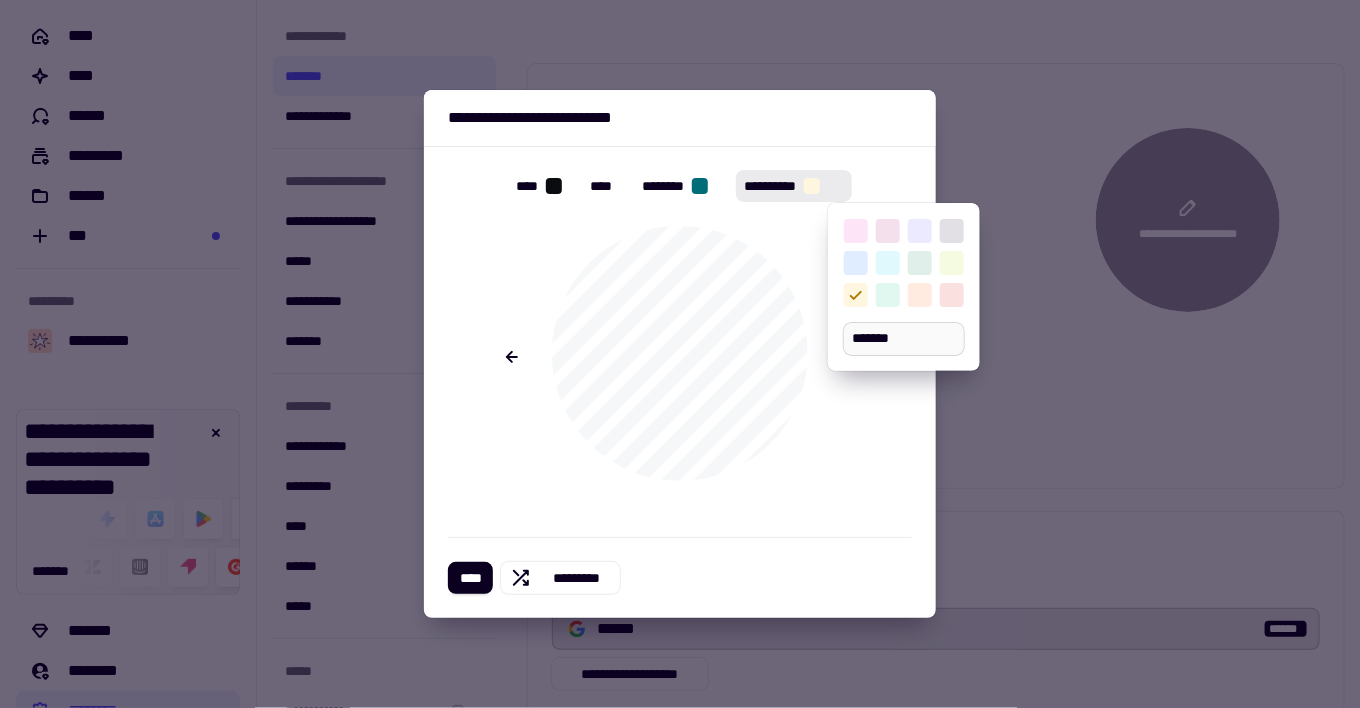 click on "*******" at bounding box center (904, 339) 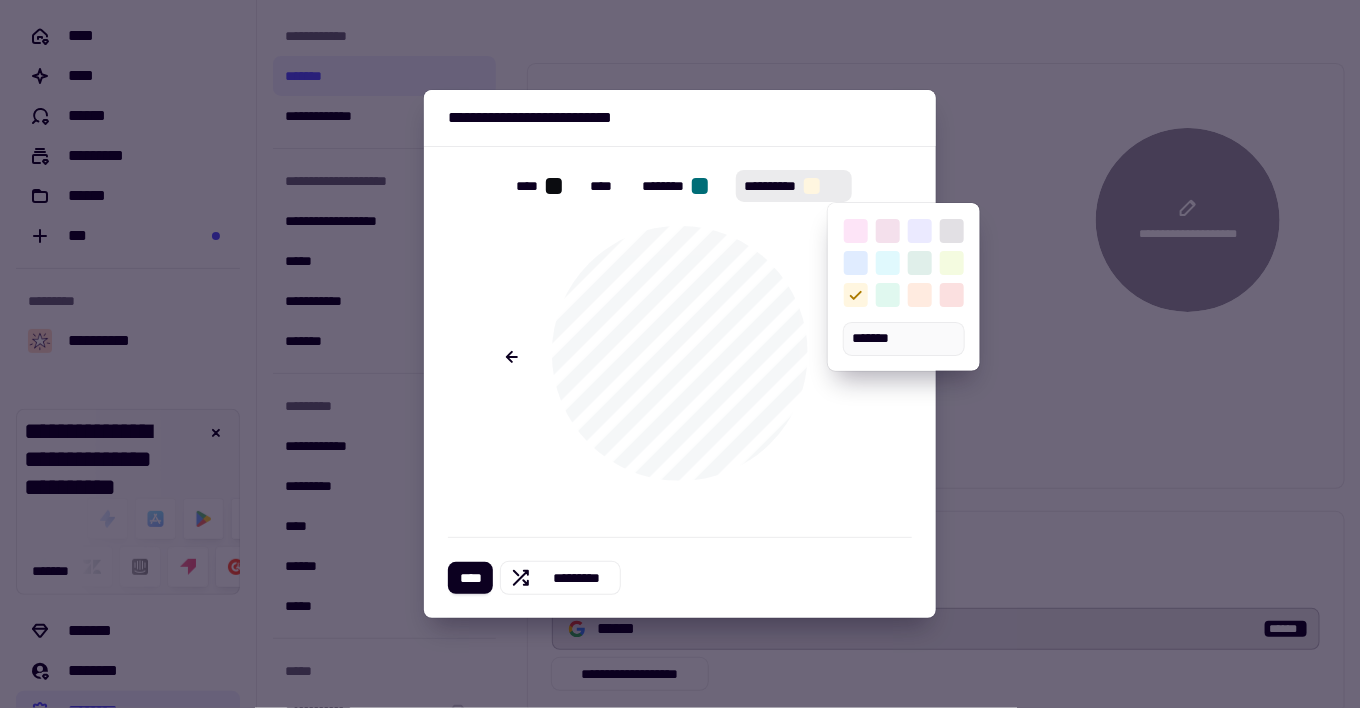 type on "*******" 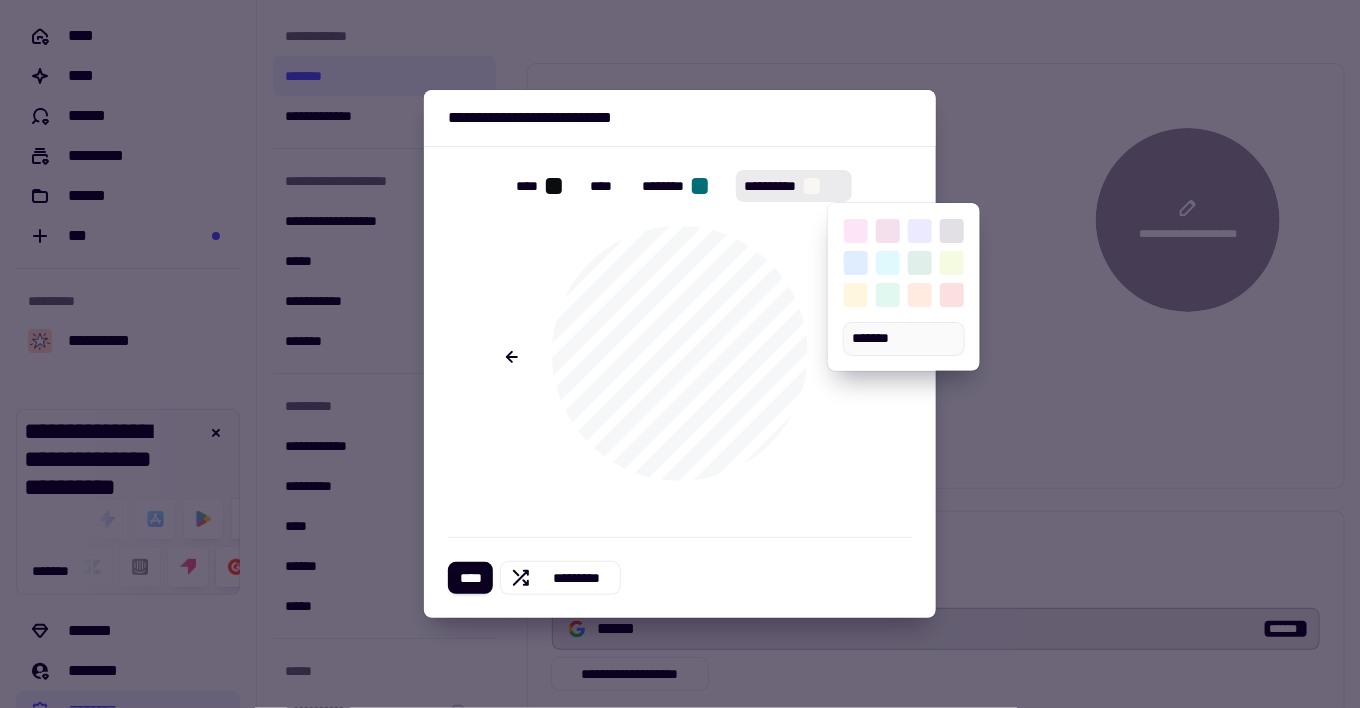 click at bounding box center (680, 358) 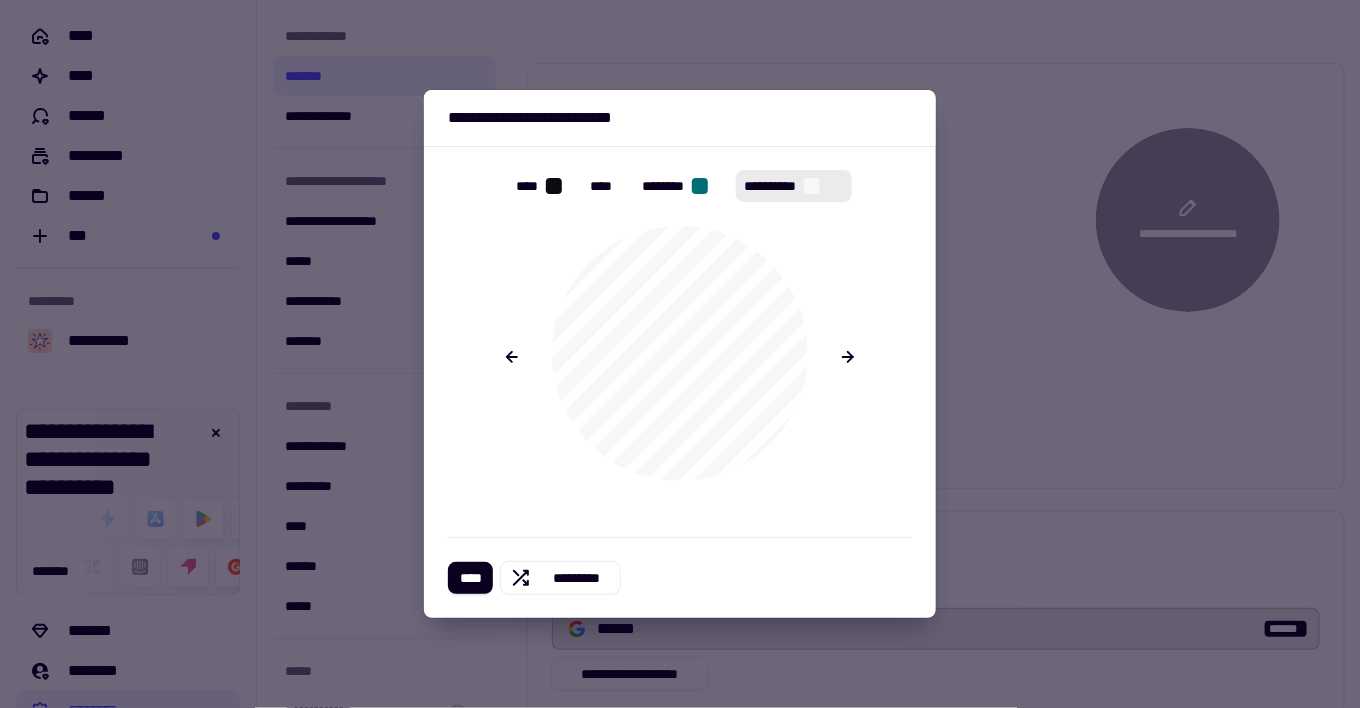 click on "********" at bounding box center [681, 186] 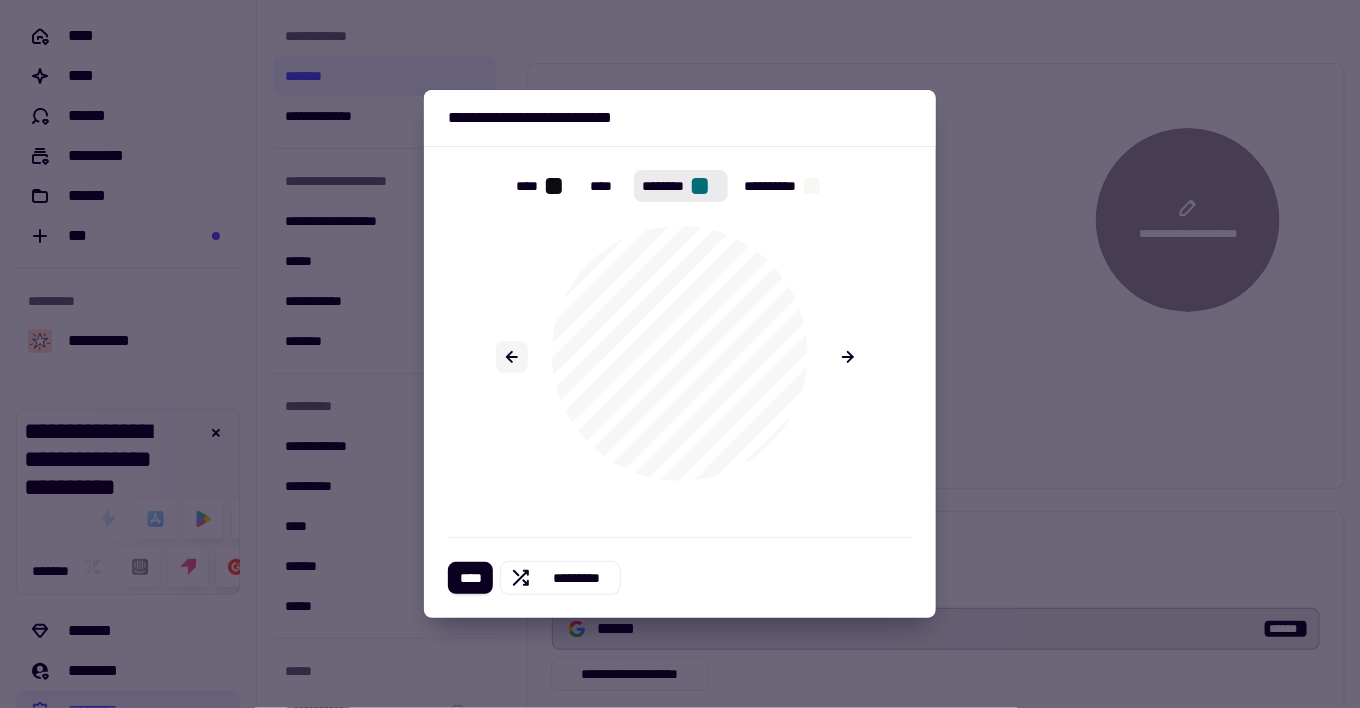 click 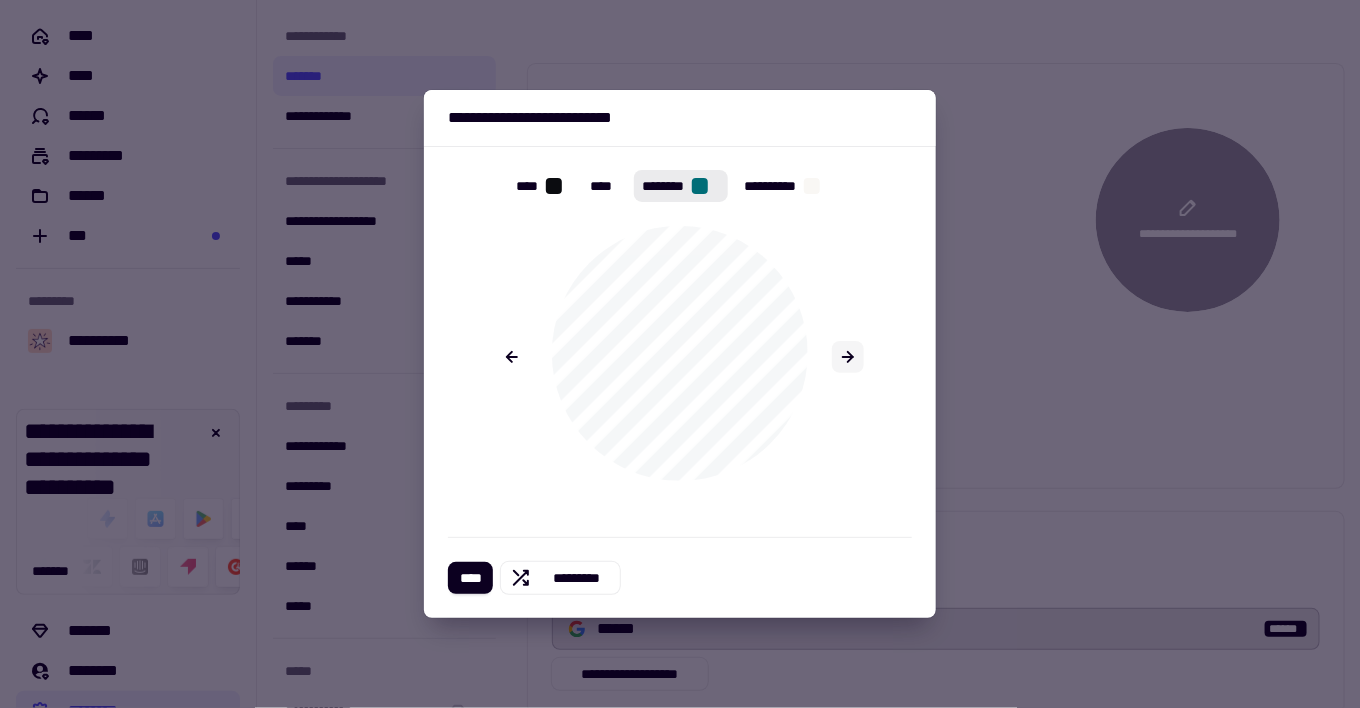 click 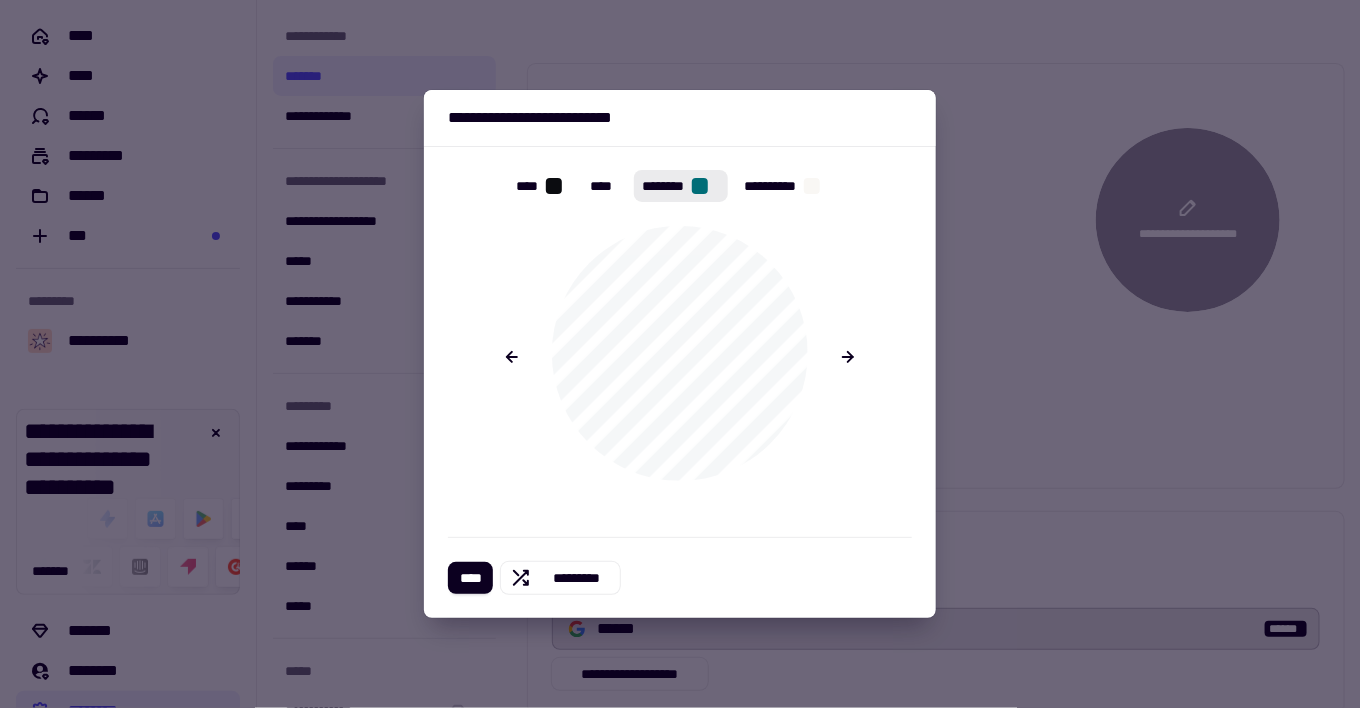 click at bounding box center [554, 186] 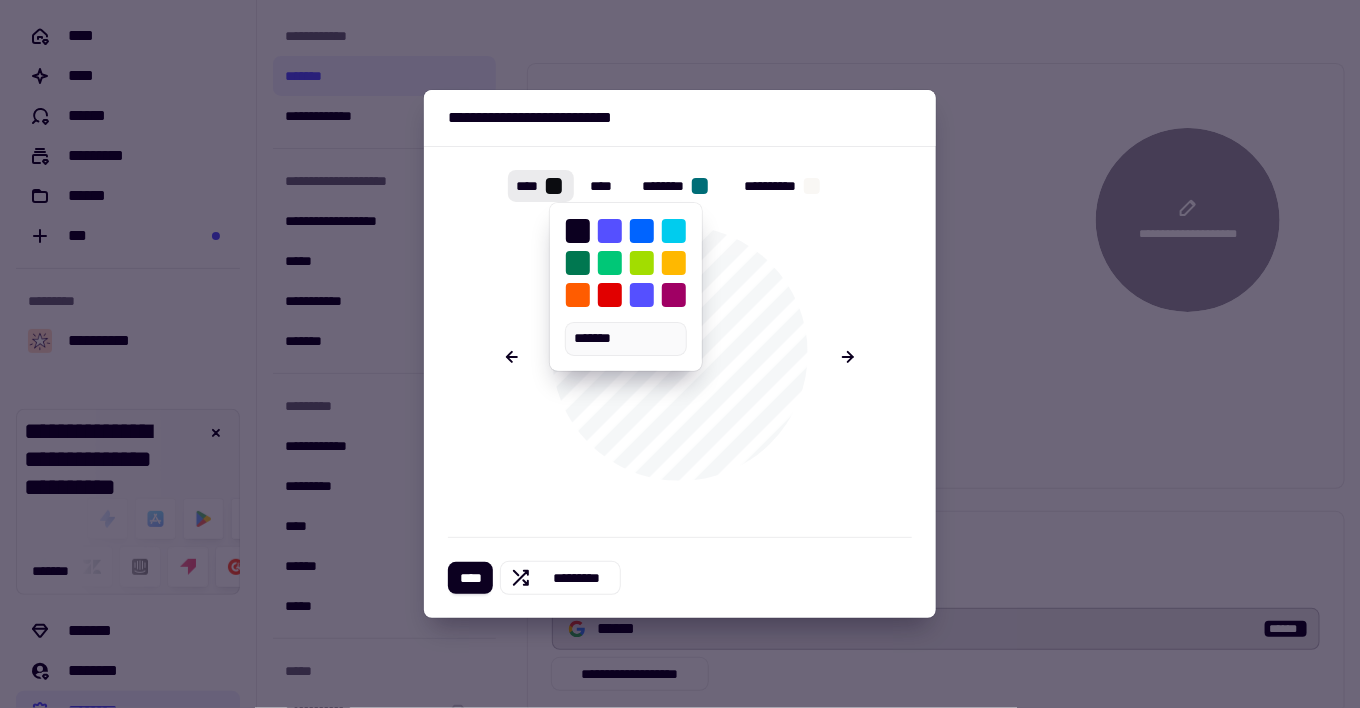 click on "****" at bounding box center [541, 186] 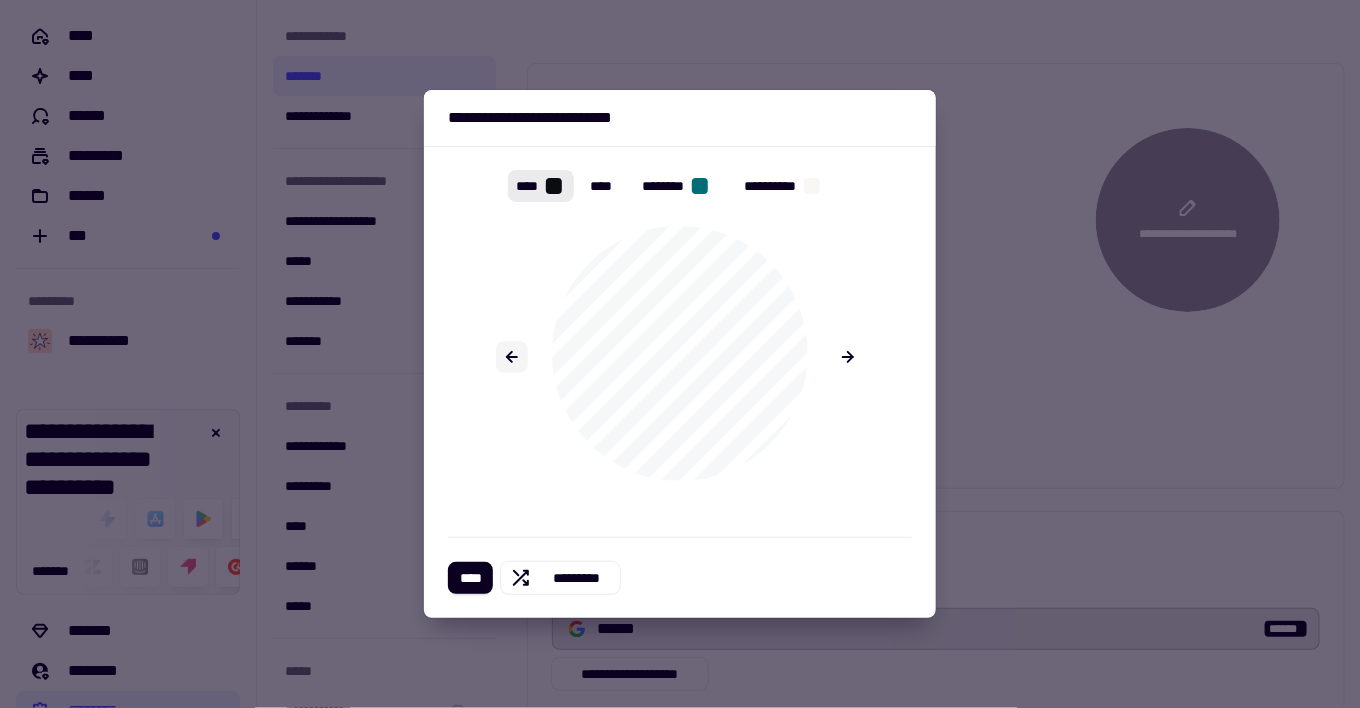 click 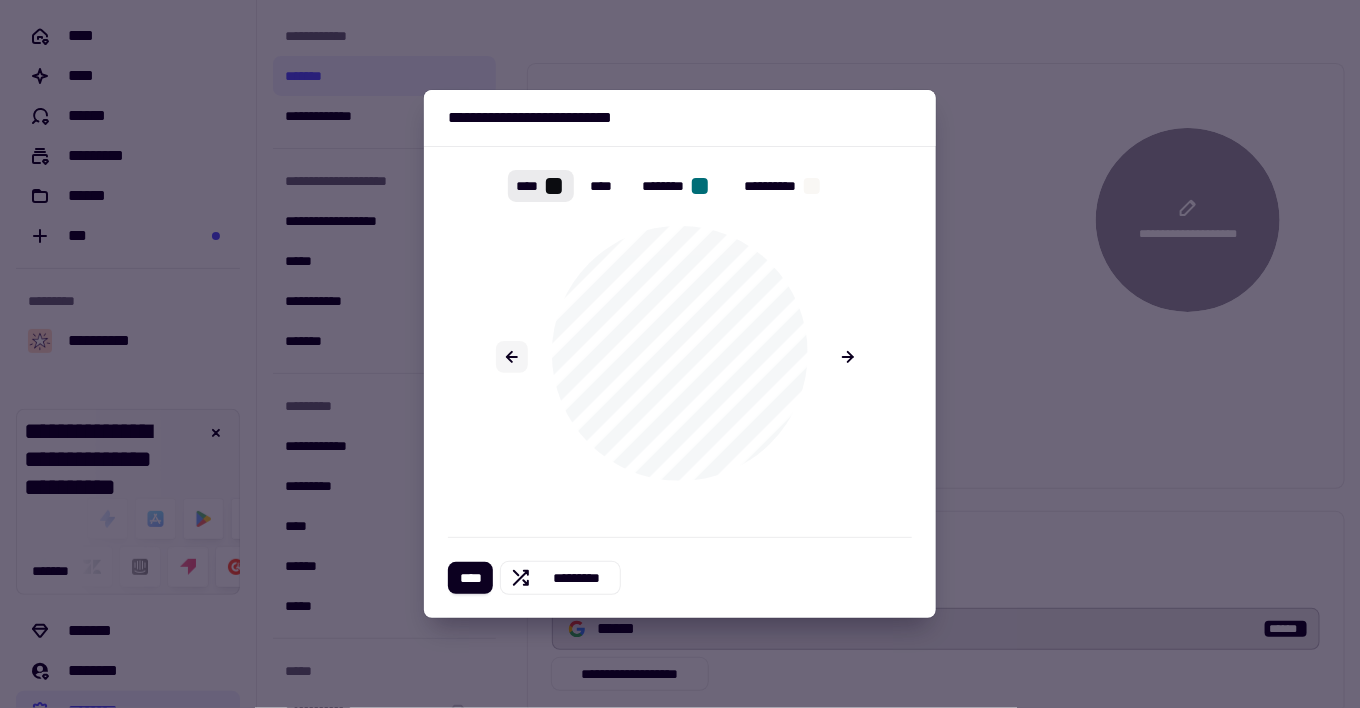 click 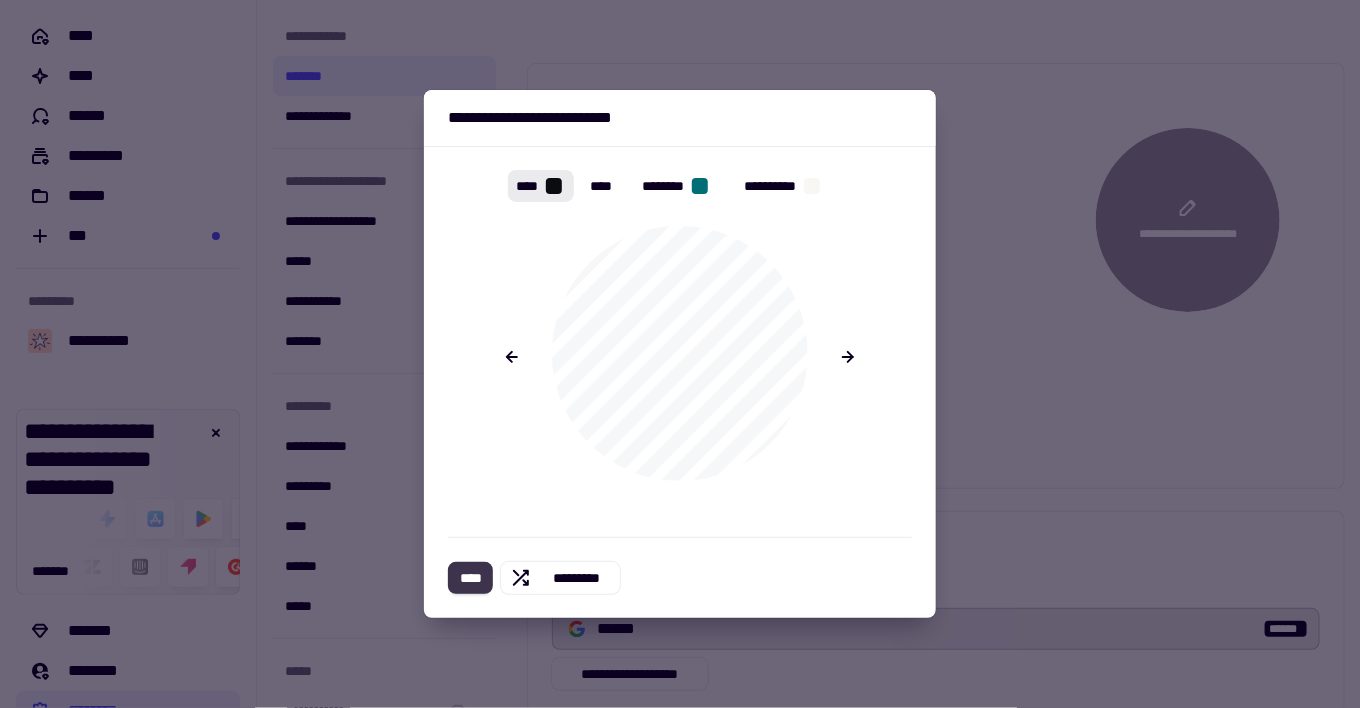 click on "****" 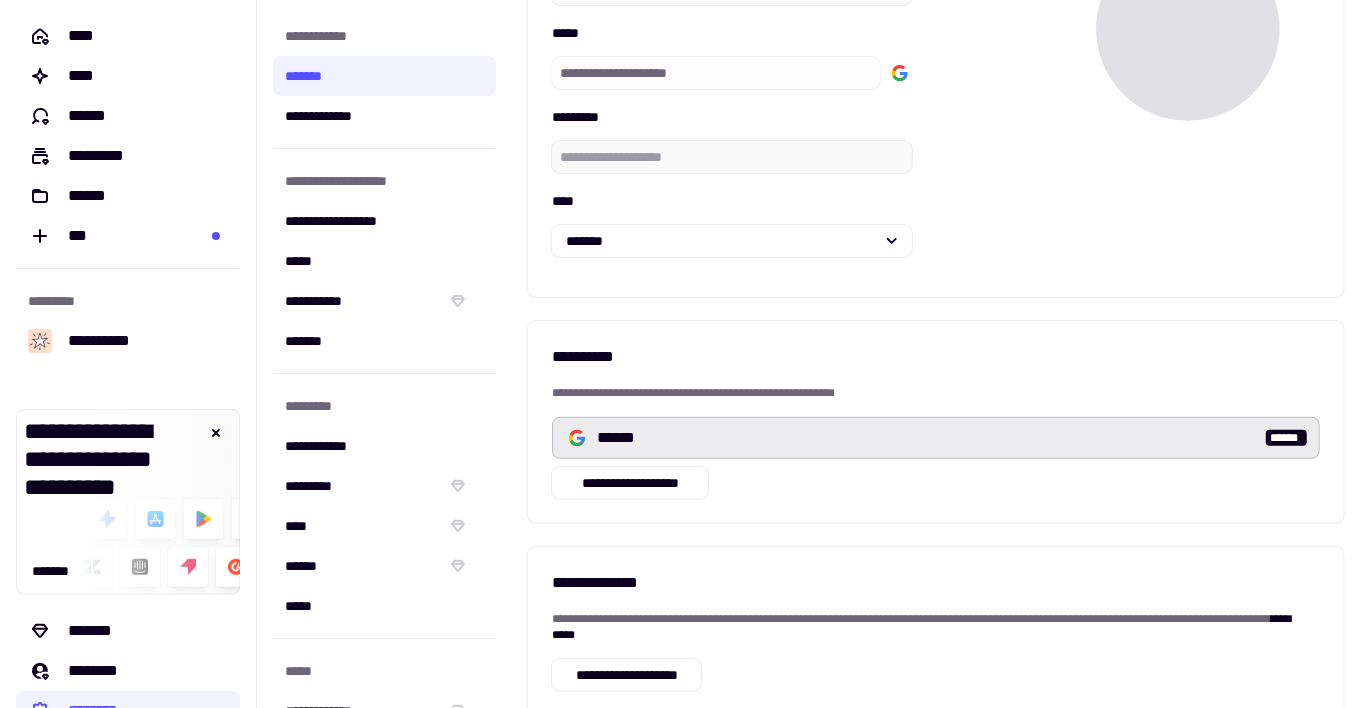 scroll, scrollTop: 191, scrollLeft: 0, axis: vertical 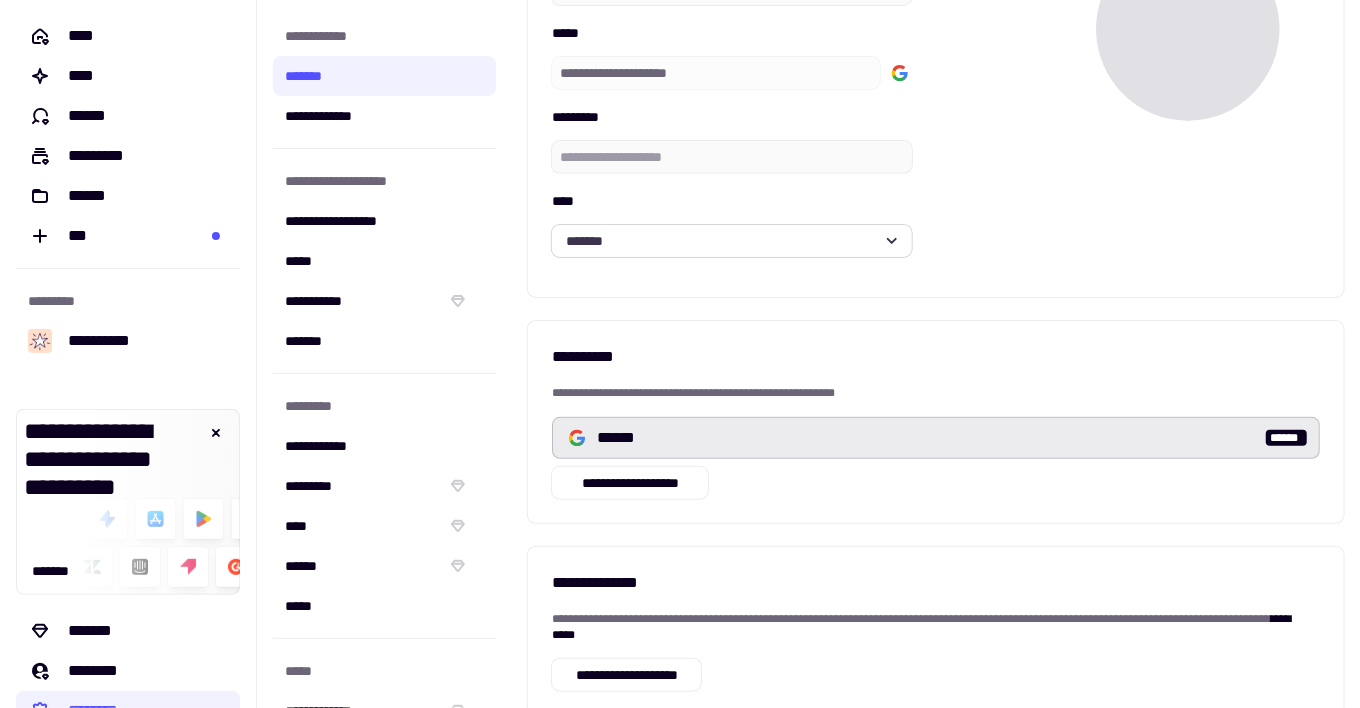 click on "*******" 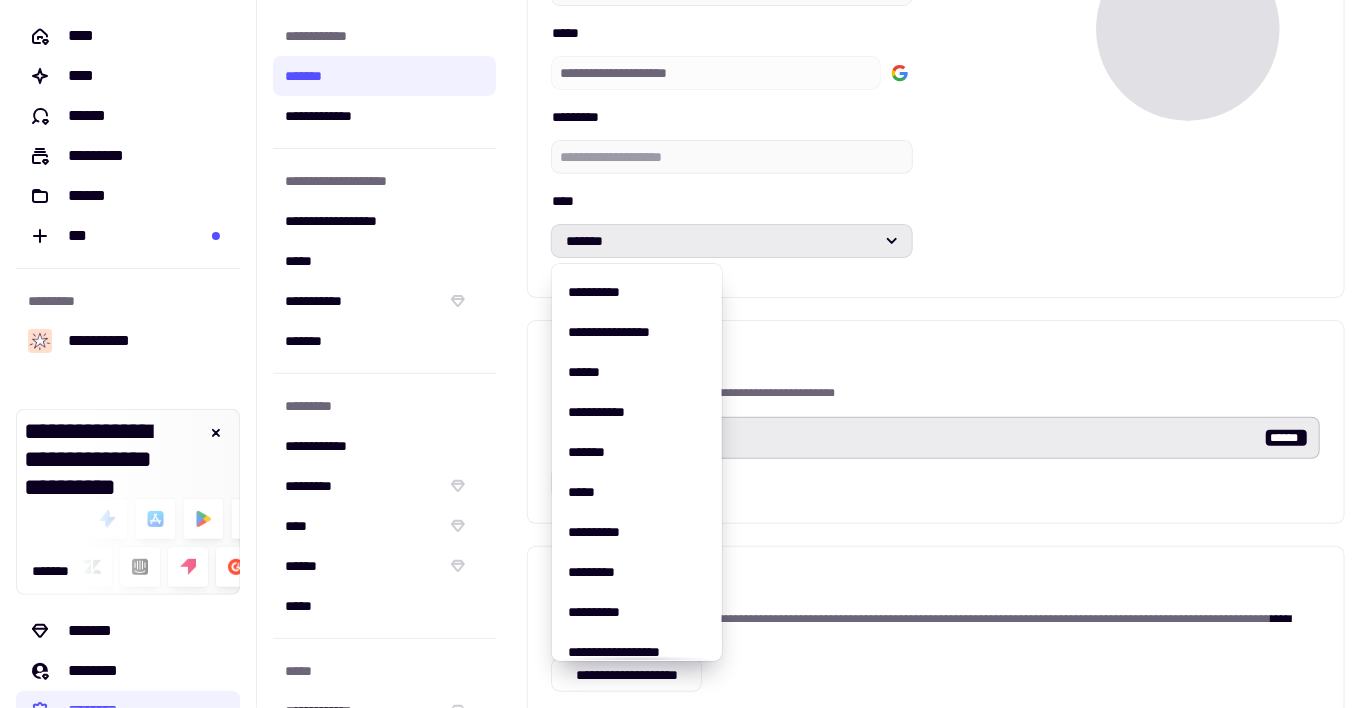 click on "[FIRST] [LAST]   [STREET] [CITY]   [STATE] [ZIP] [COUNTRY] [PHONE] [EMAIL] [DOB] [AGE] [GENDER] [NATIONALITY] [OCCUPATION] [MARITAL_STATUS] [RELIGION] [ETHNICITY] [CITIZENSHIP] [PASSPORT_NUMBER] [DRIVER_LICENSE]" at bounding box center (936, 354) 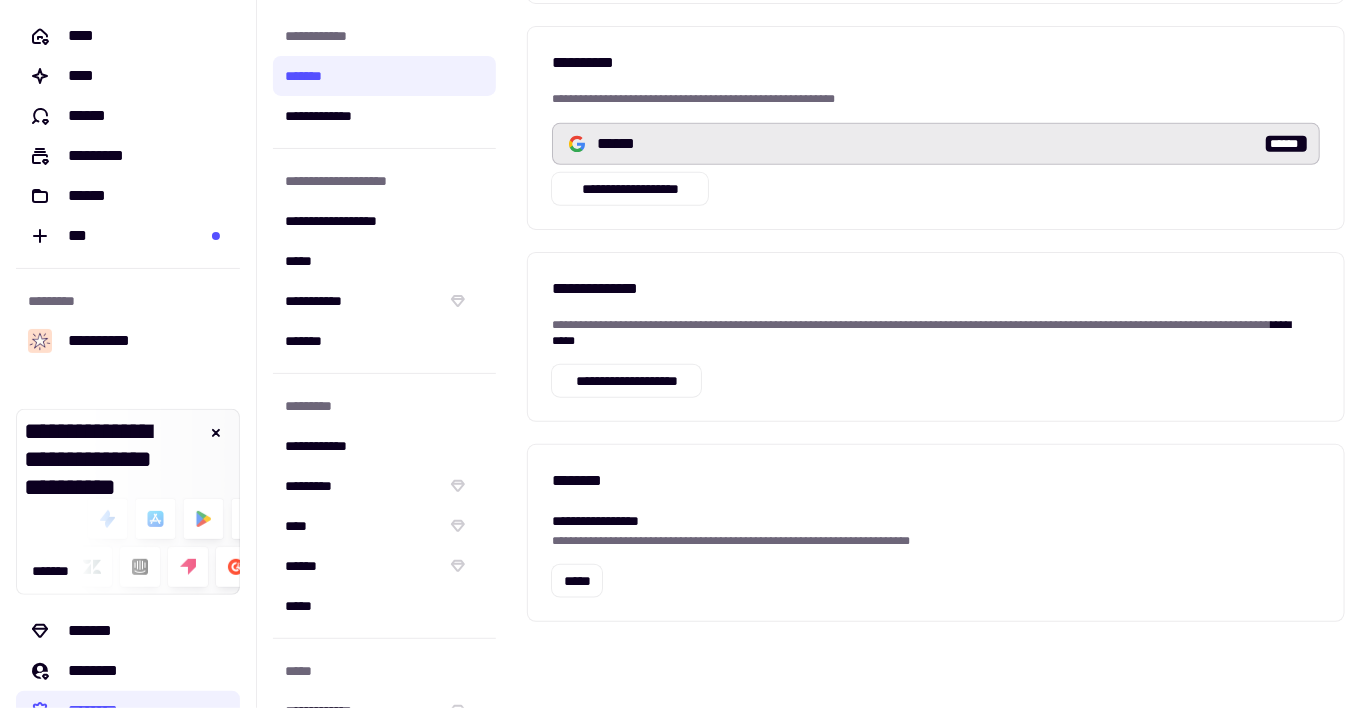 scroll, scrollTop: 498, scrollLeft: 0, axis: vertical 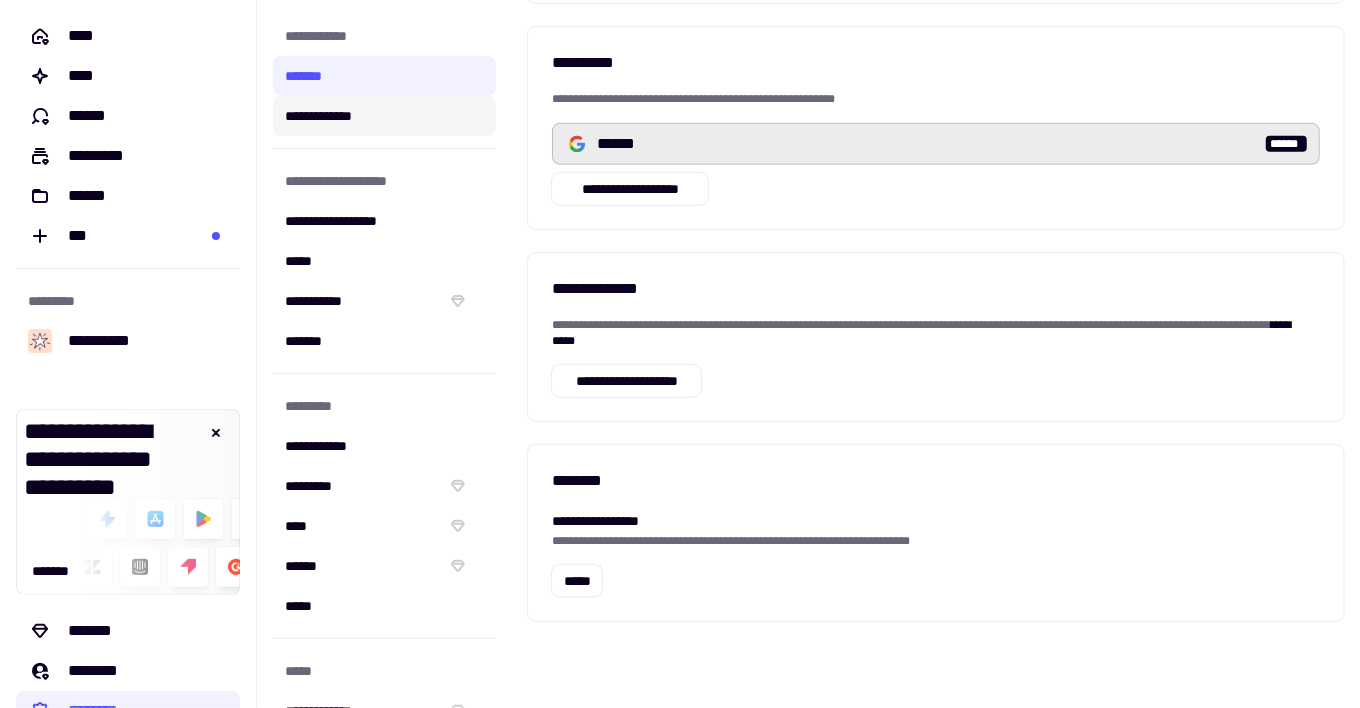 click on "**********" 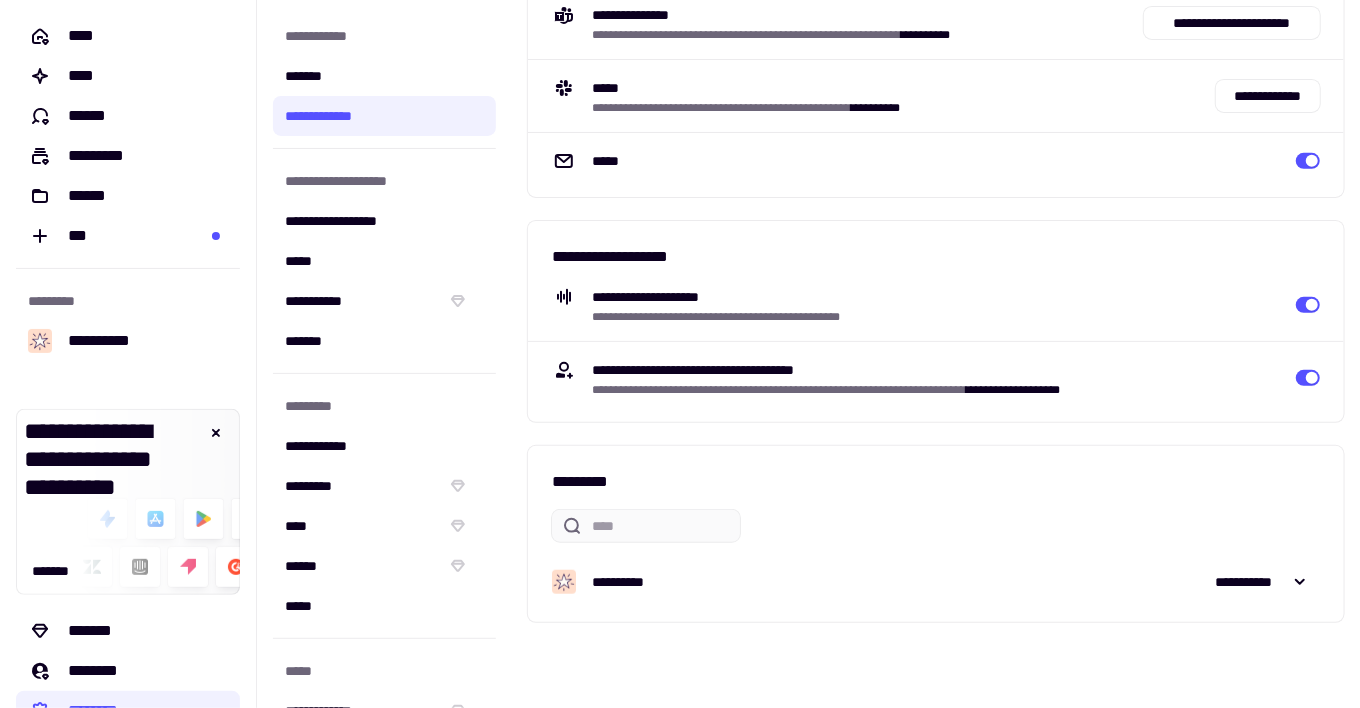 scroll, scrollTop: 257, scrollLeft: 0, axis: vertical 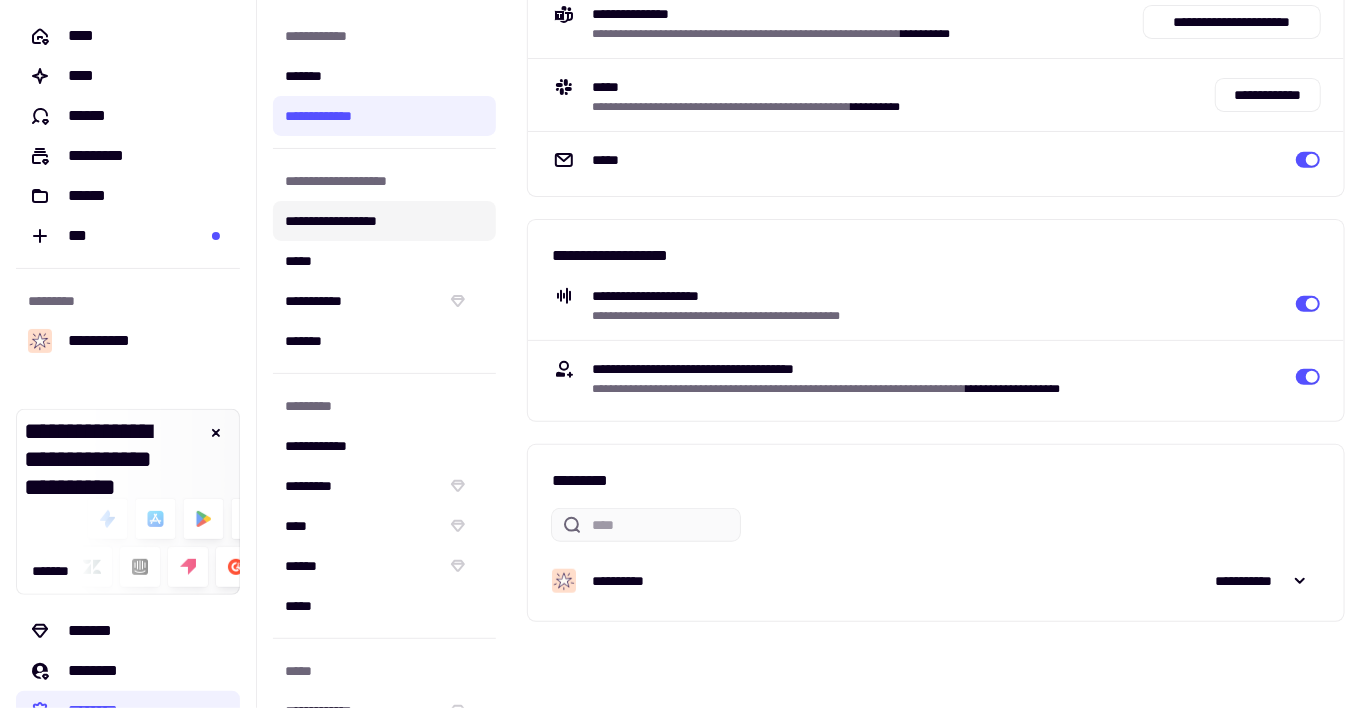 click on "**********" 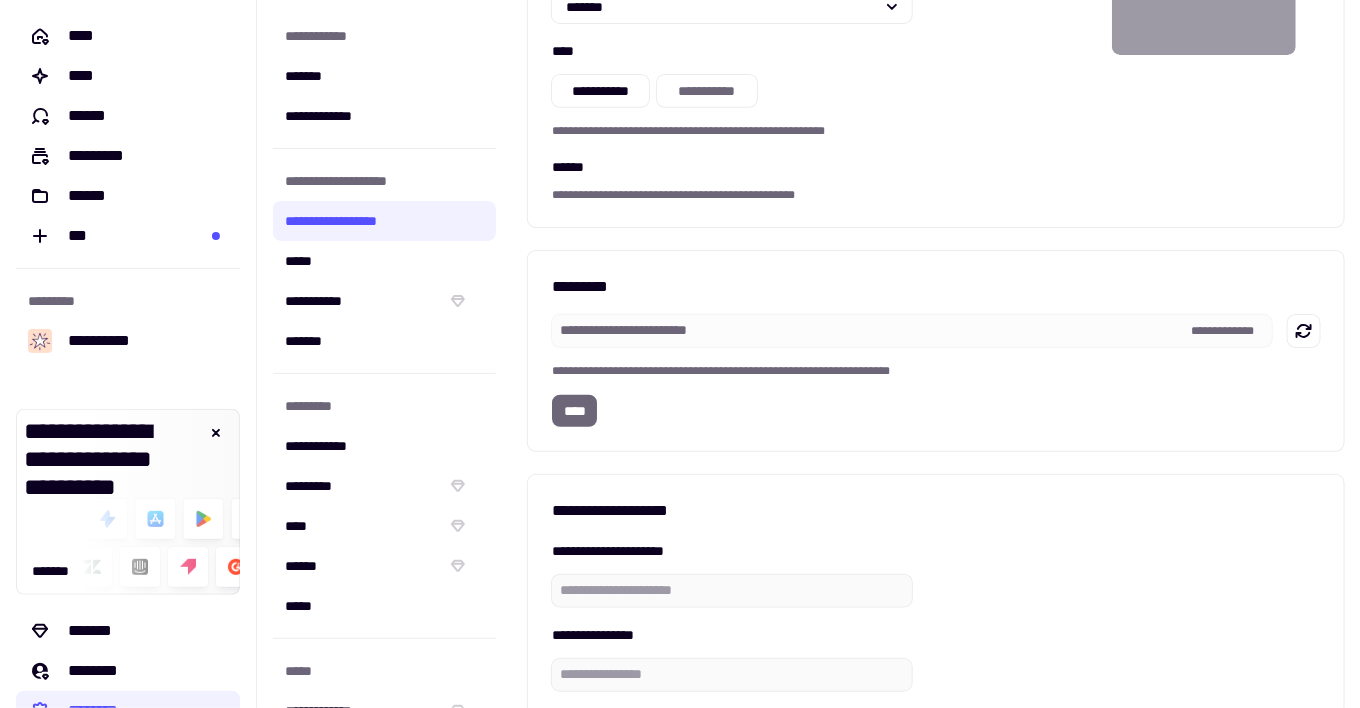 scroll, scrollTop: 0, scrollLeft: 0, axis: both 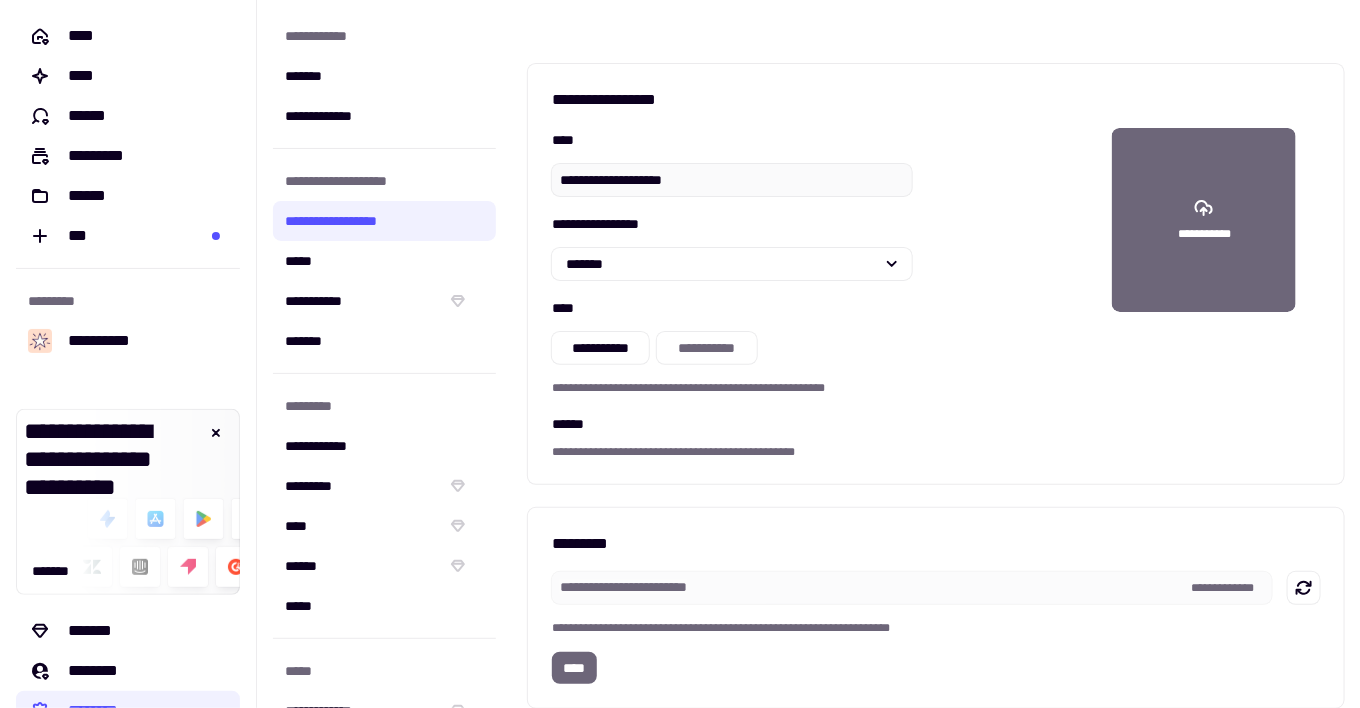 click on "**********" at bounding box center [1204, 220] 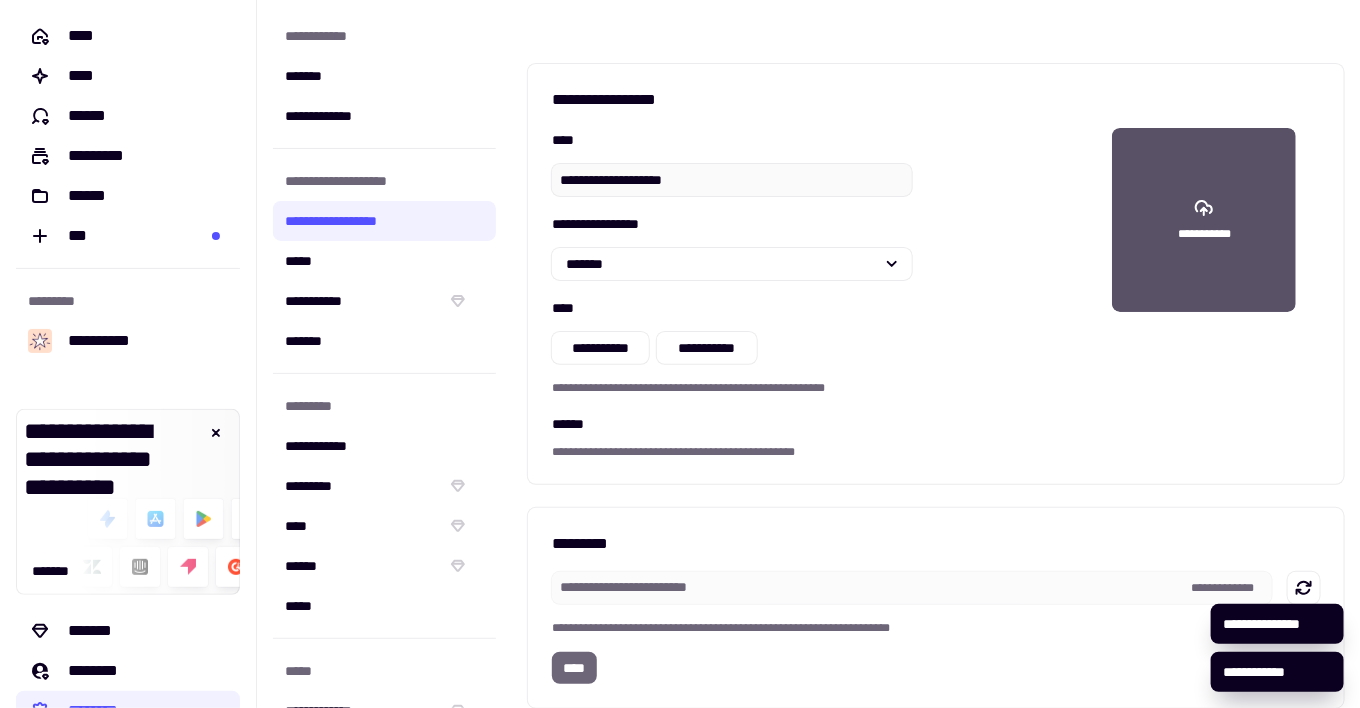 click on "**********" at bounding box center (1204, 236) 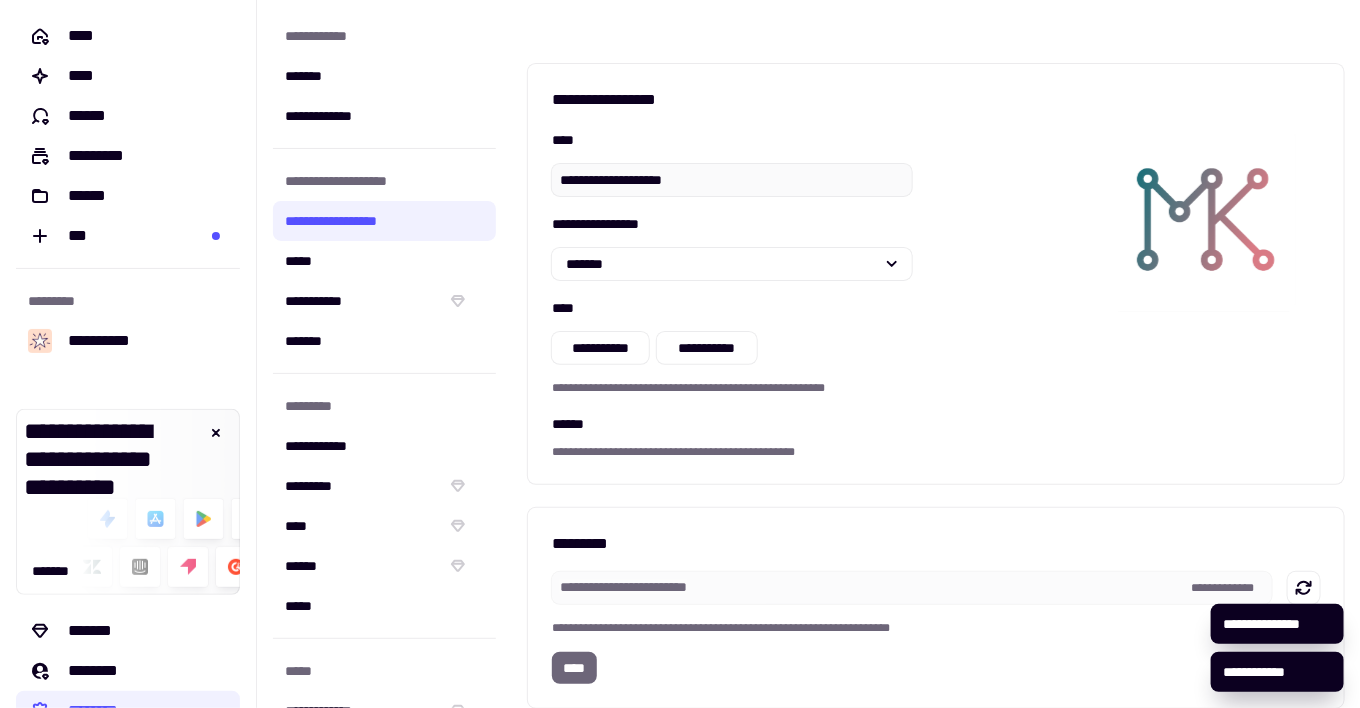 scroll, scrollTop: 10, scrollLeft: 0, axis: vertical 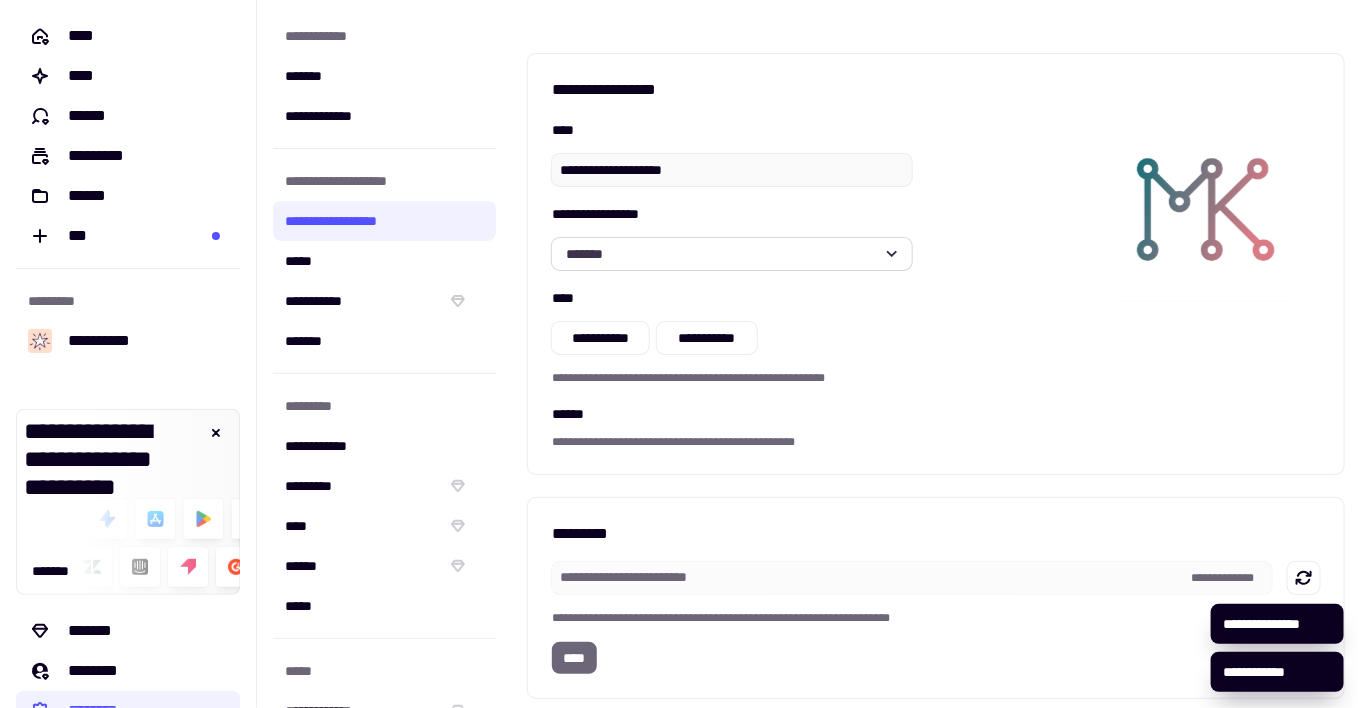 click 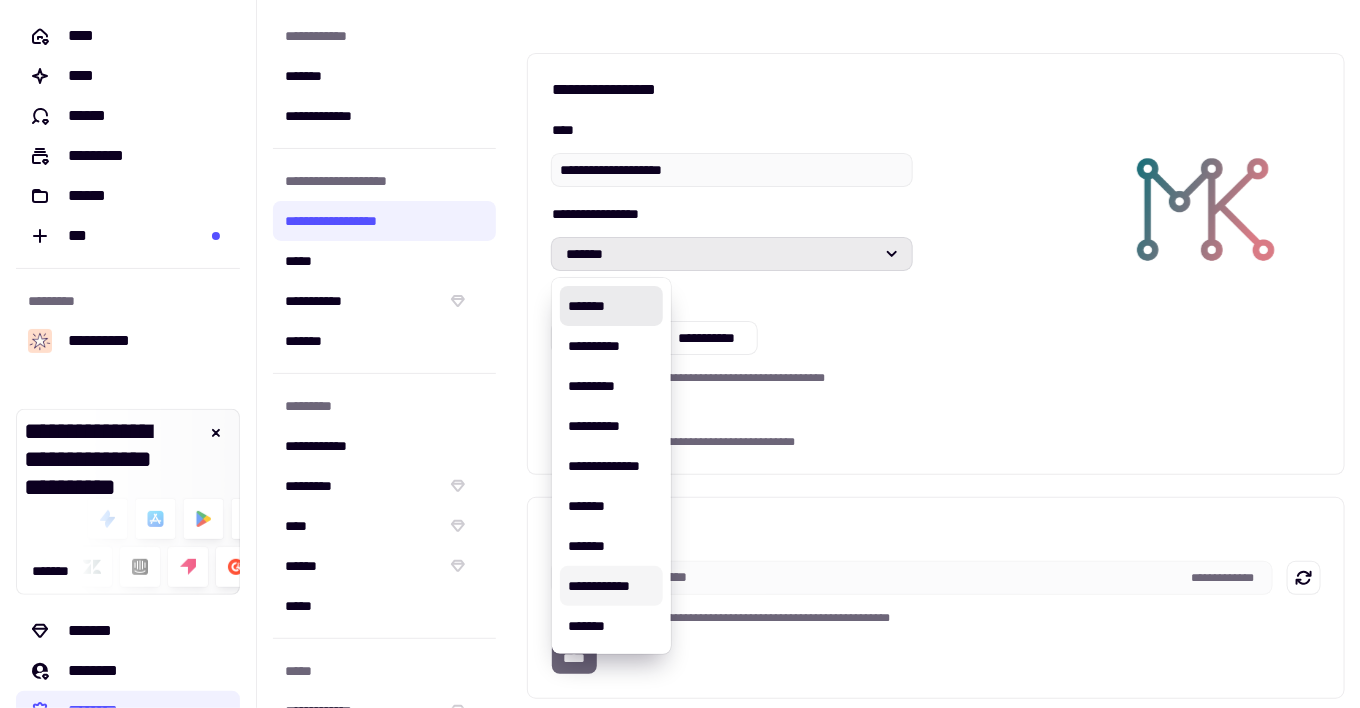 click on "**********" at bounding box center (611, 586) 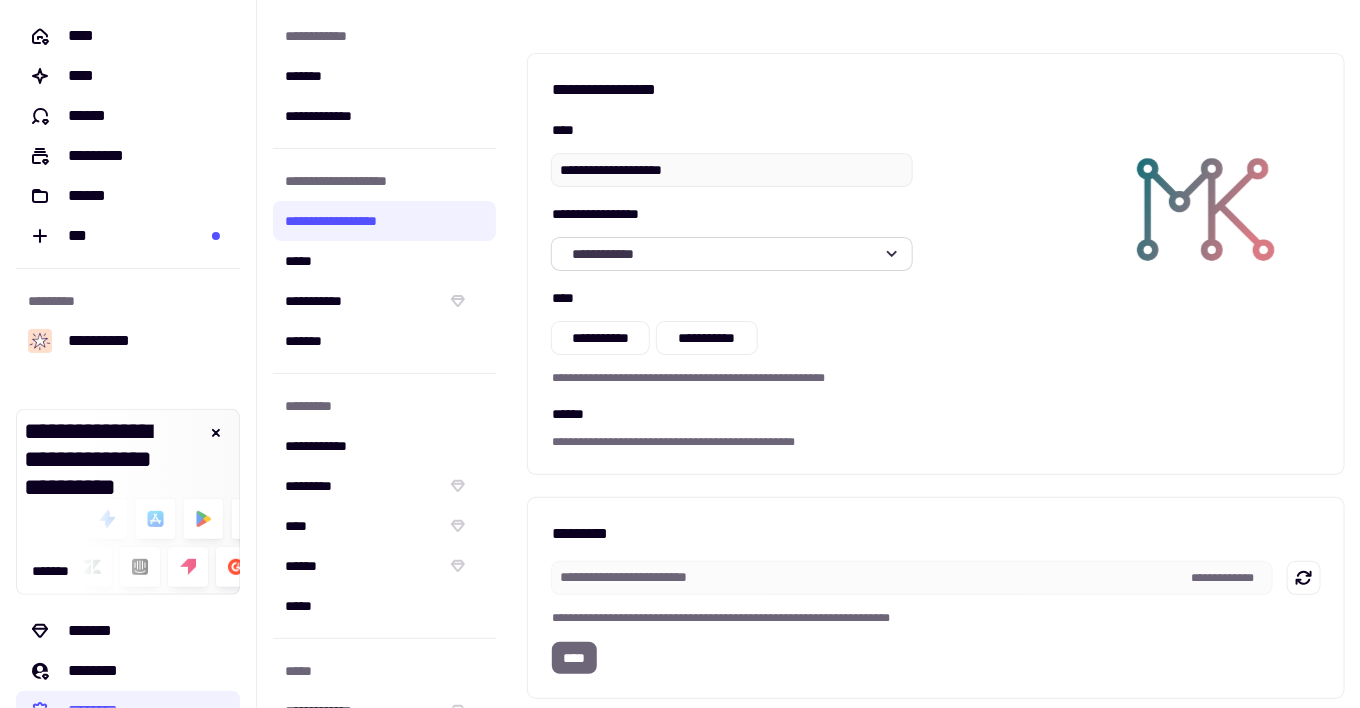 click on "**********" 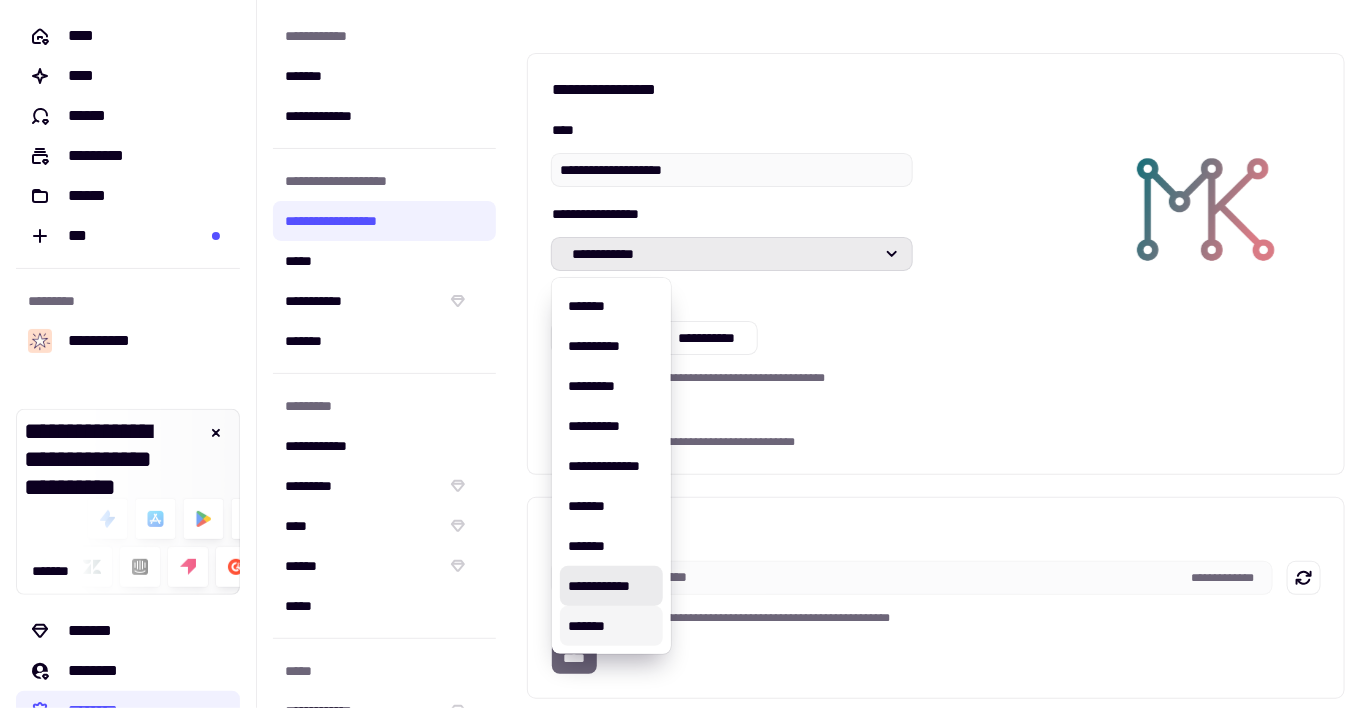 click on "*******" at bounding box center (611, 626) 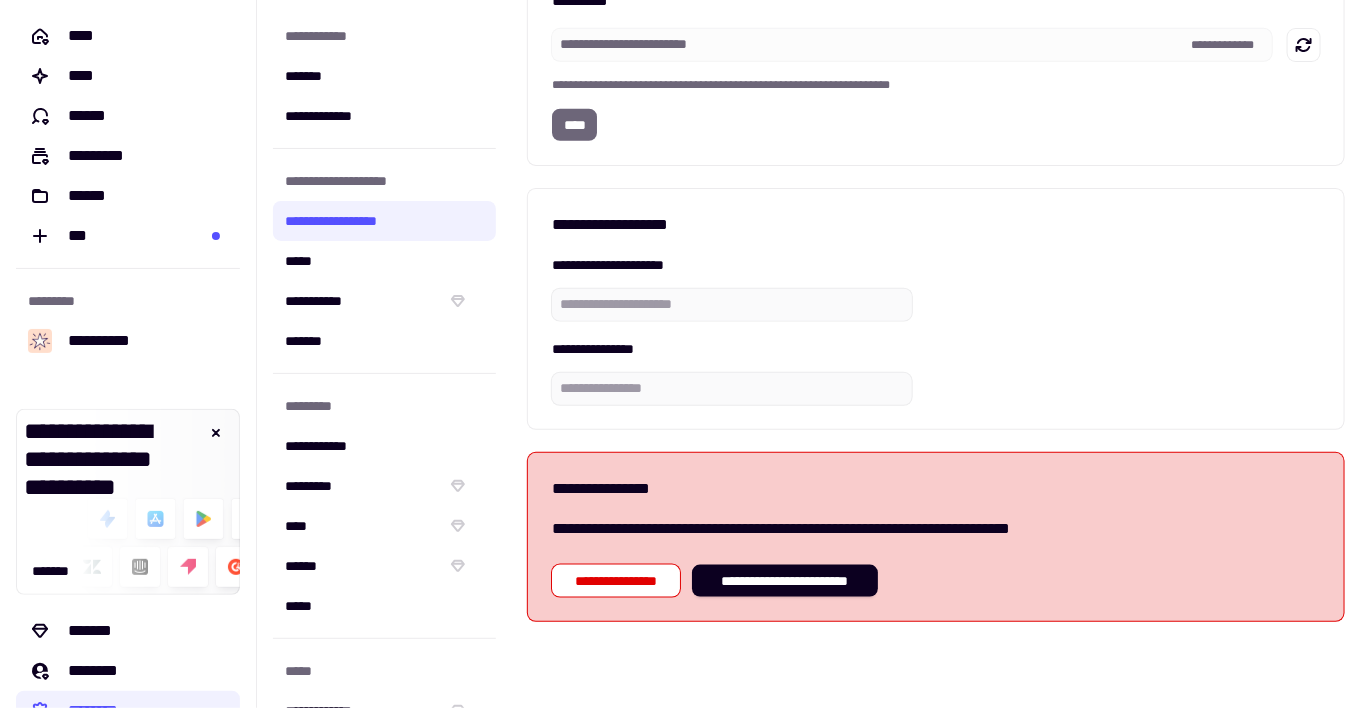 scroll, scrollTop: 0, scrollLeft: 0, axis: both 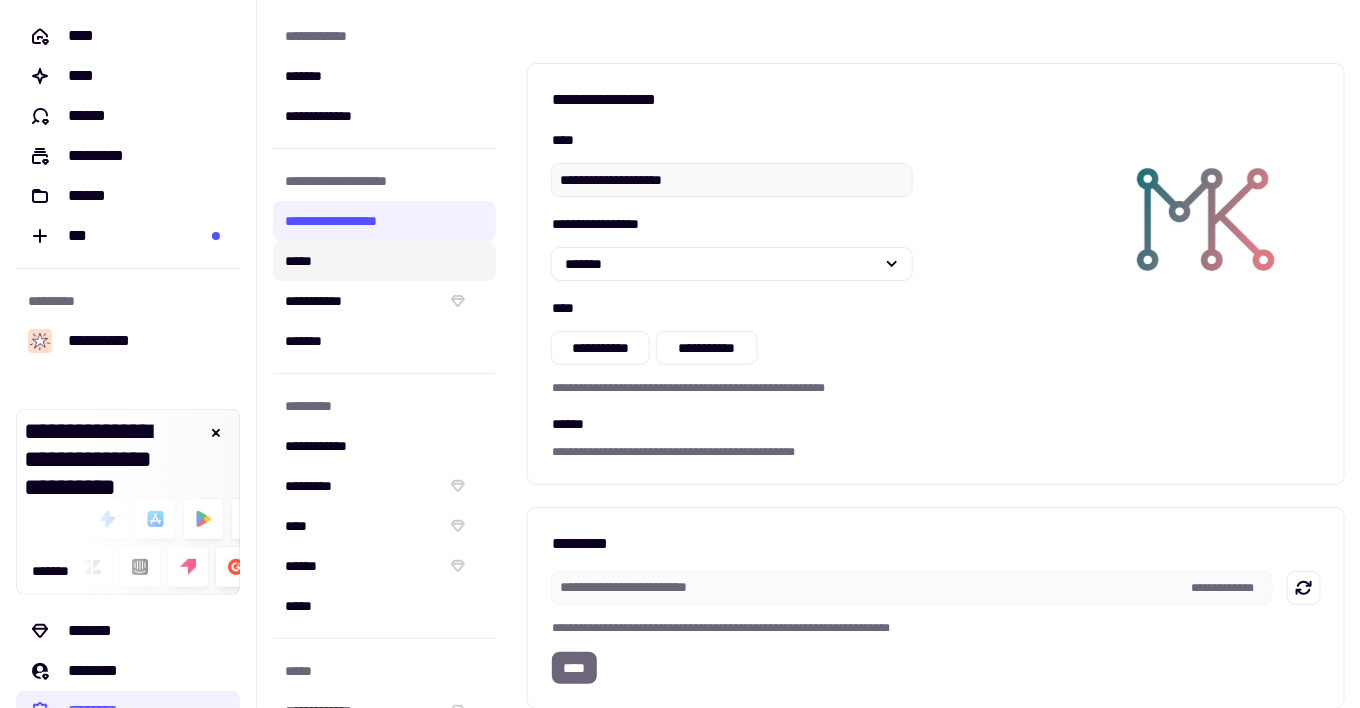click on "*****" 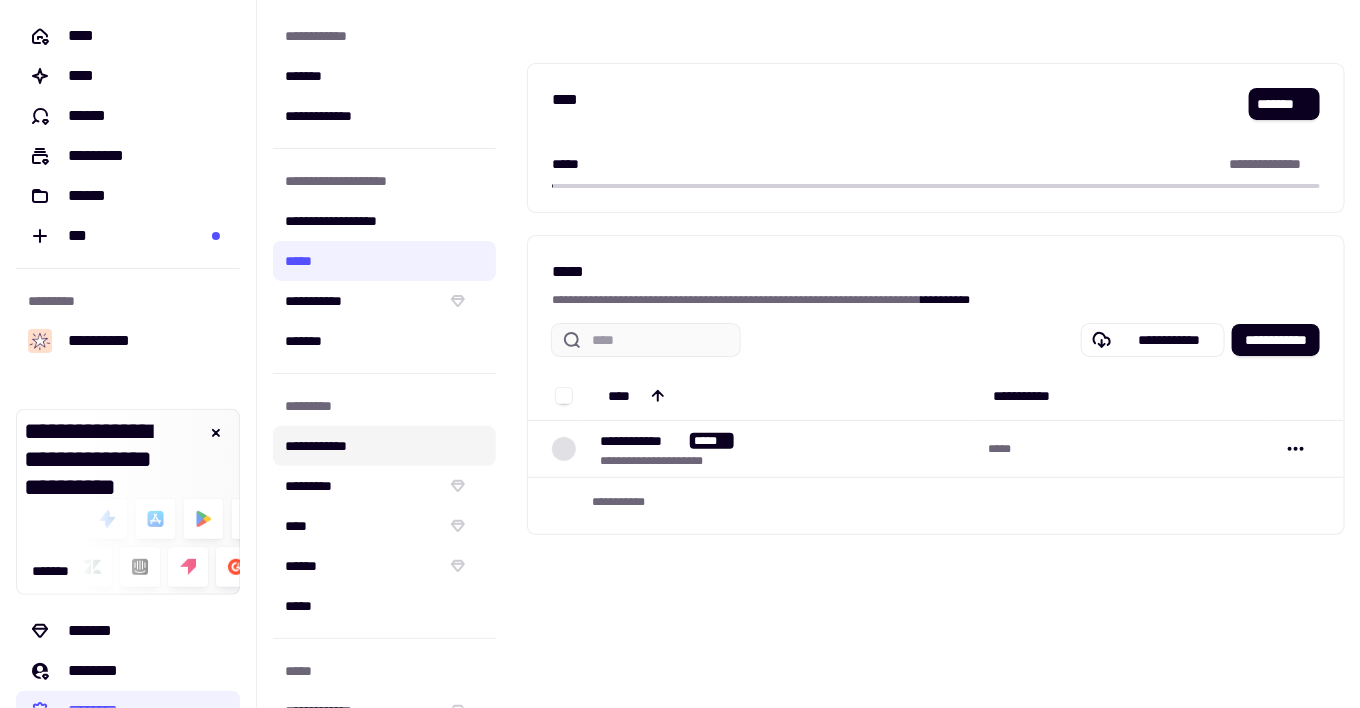 click on "**********" 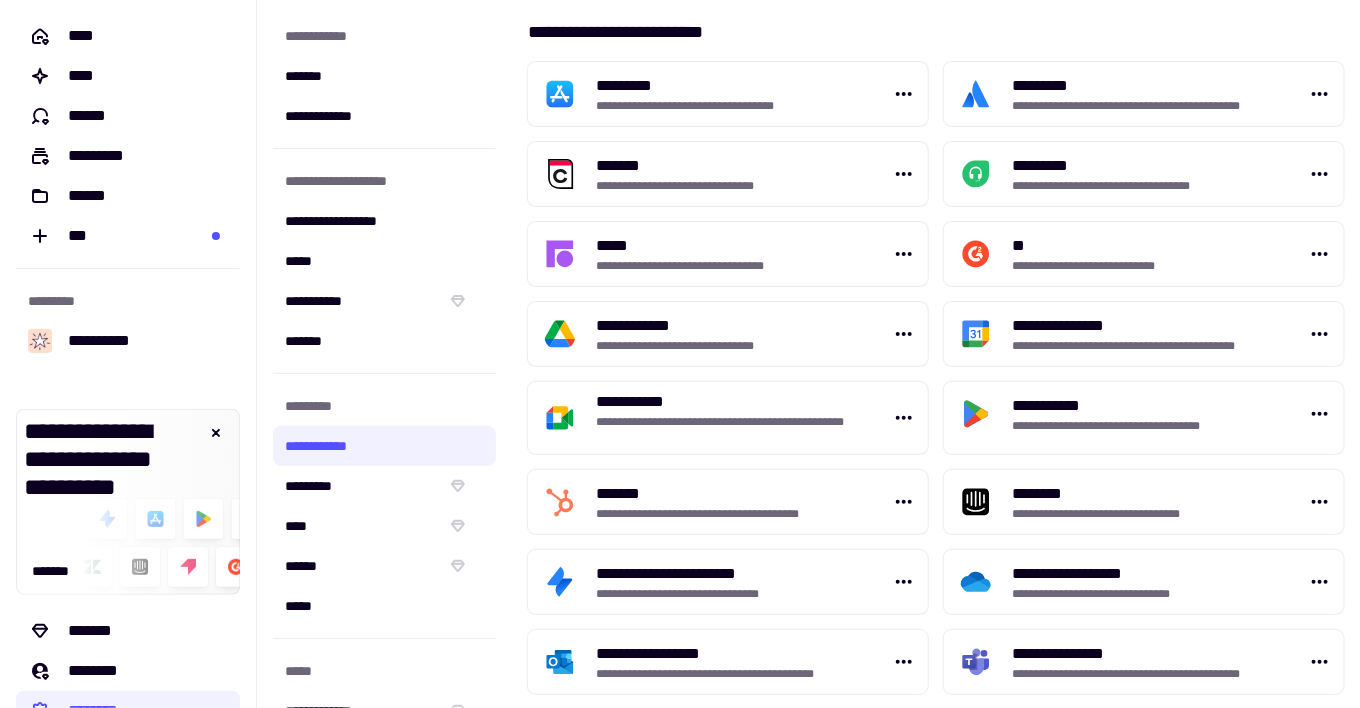 scroll, scrollTop: 858, scrollLeft: 0, axis: vertical 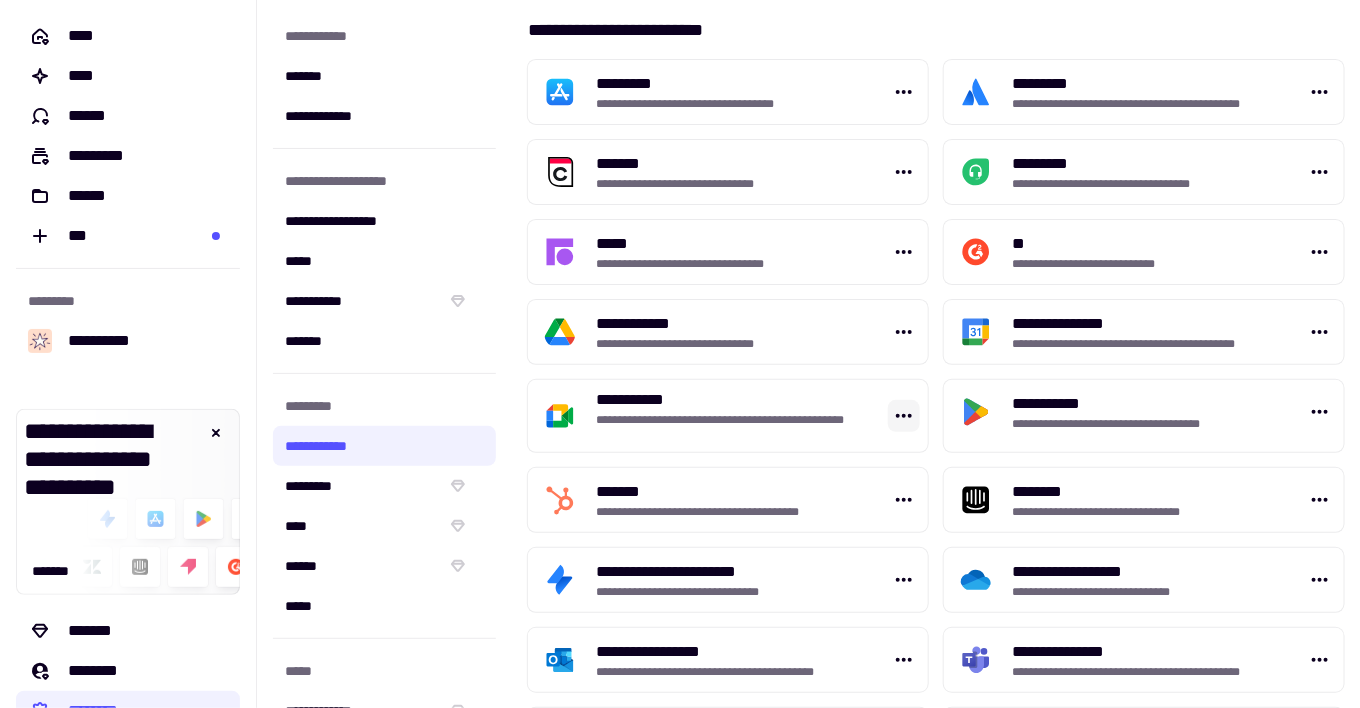click 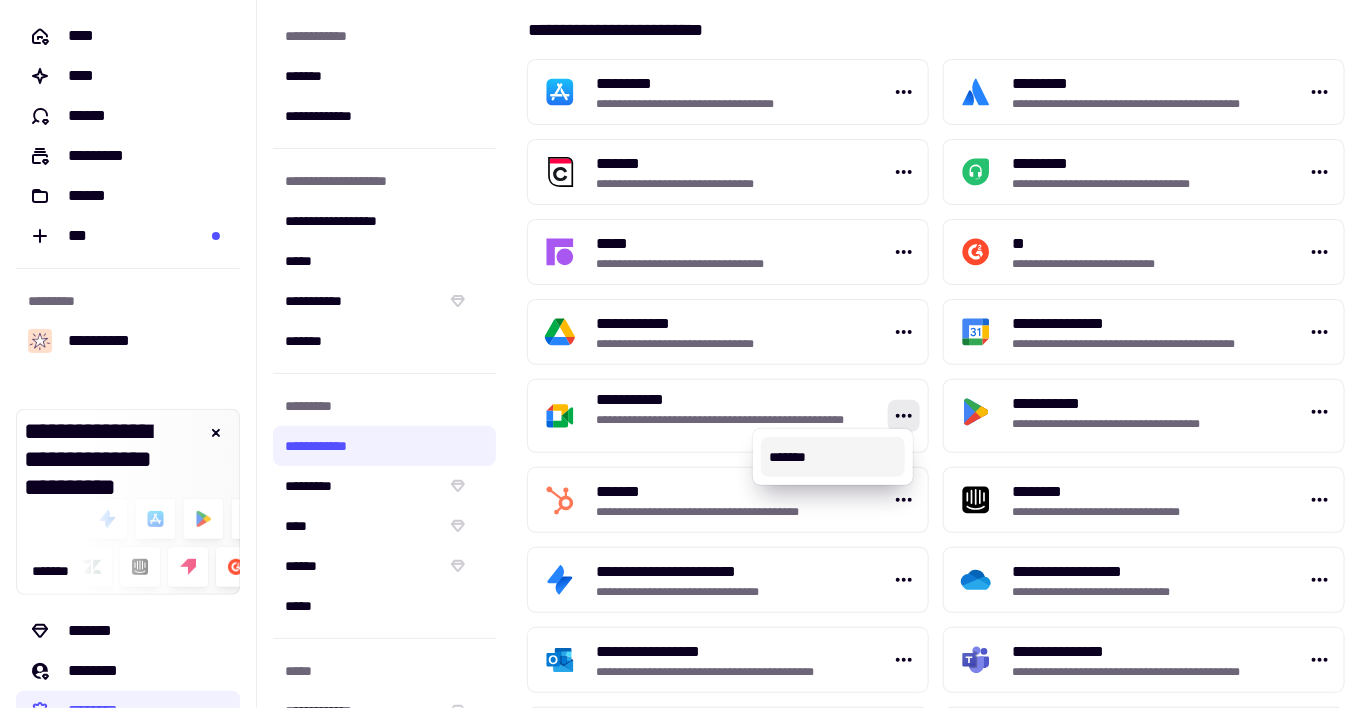 click on "*******" at bounding box center [833, 457] 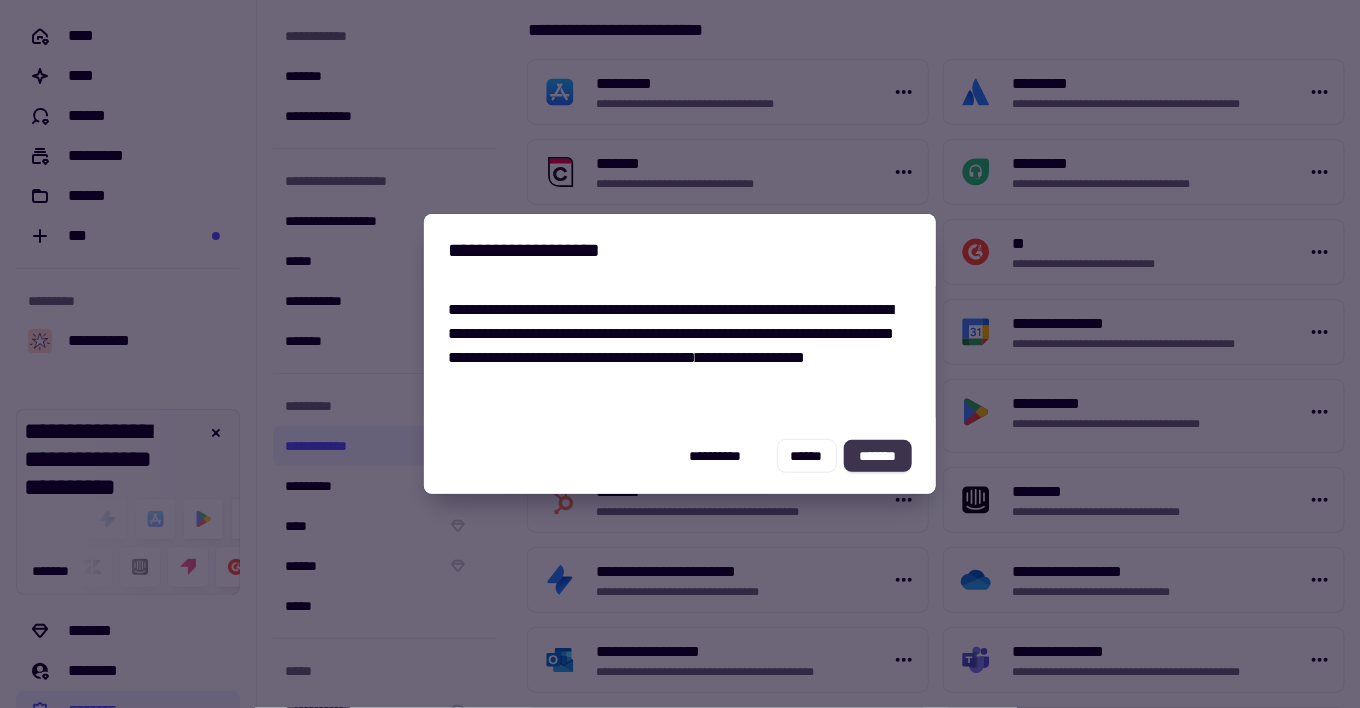 click on "*******" 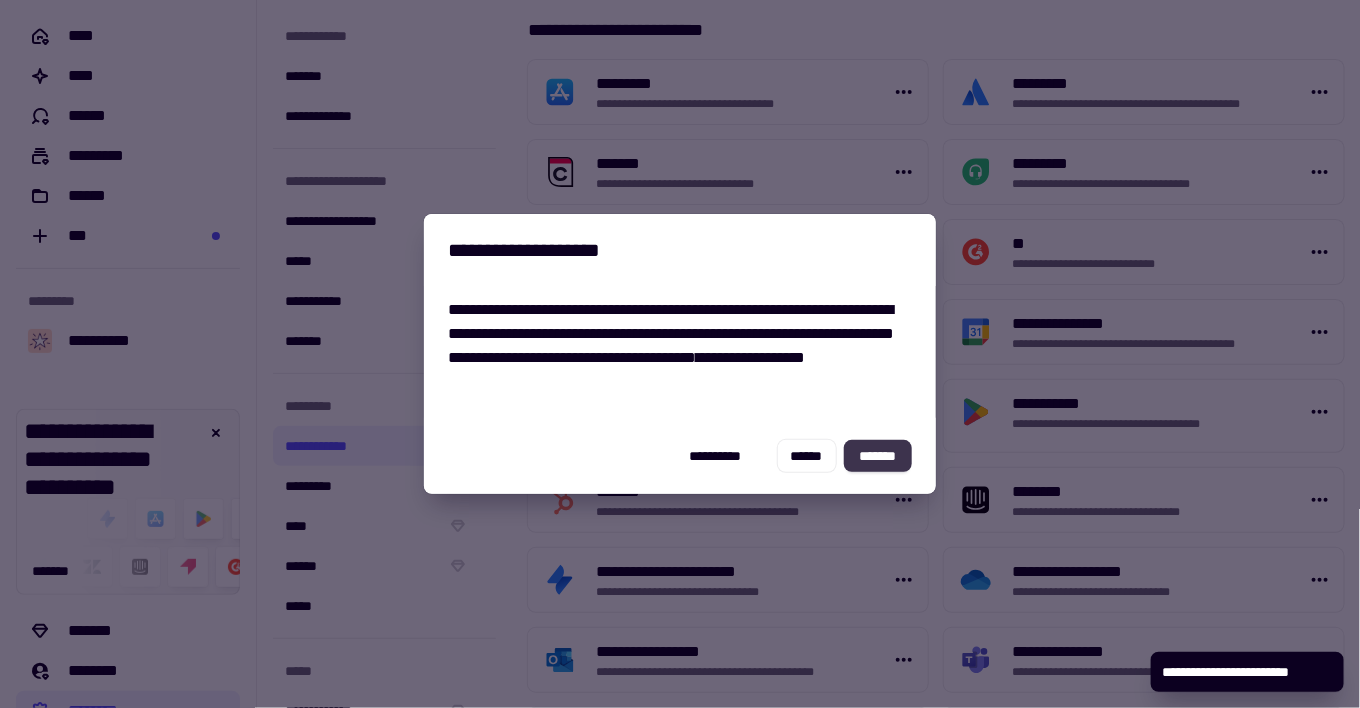 click on "*******" 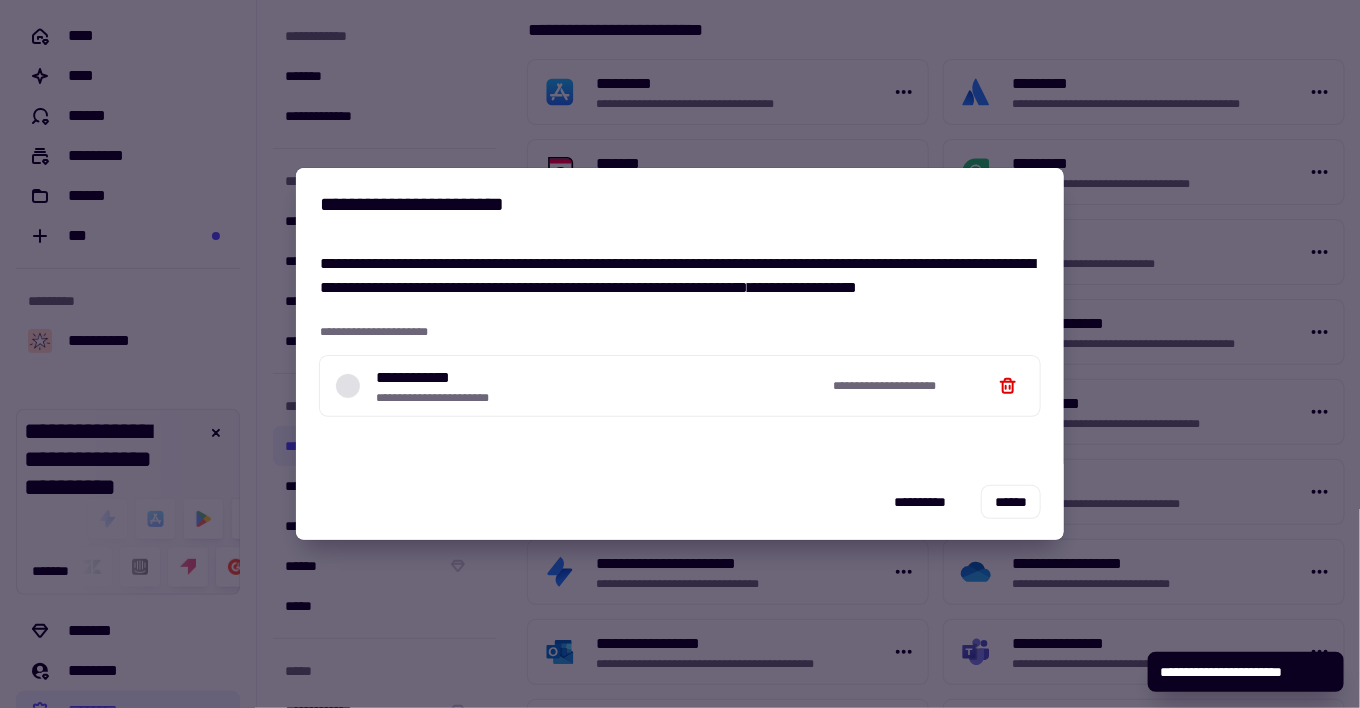 scroll, scrollTop: 1060, scrollLeft: 0, axis: vertical 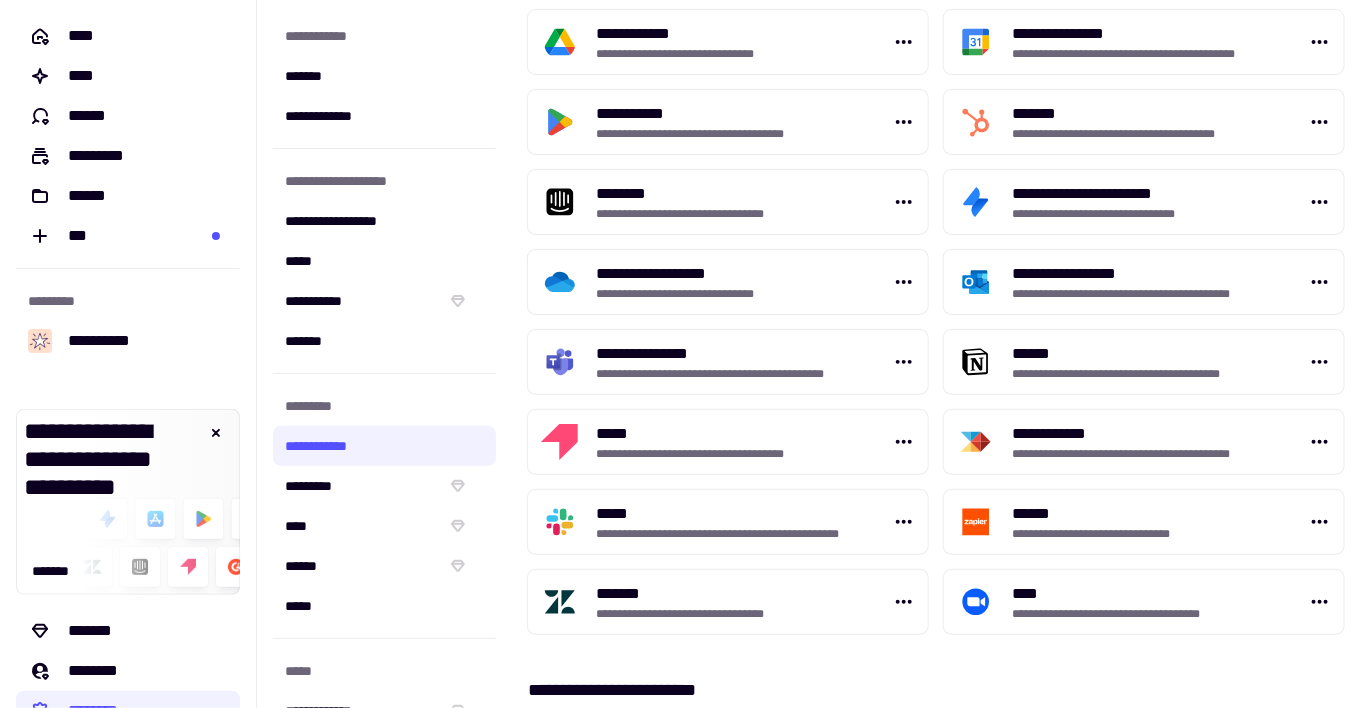 drag, startPoint x: 496, startPoint y: 489, endPoint x: 505, endPoint y: 470, distance: 21.023796 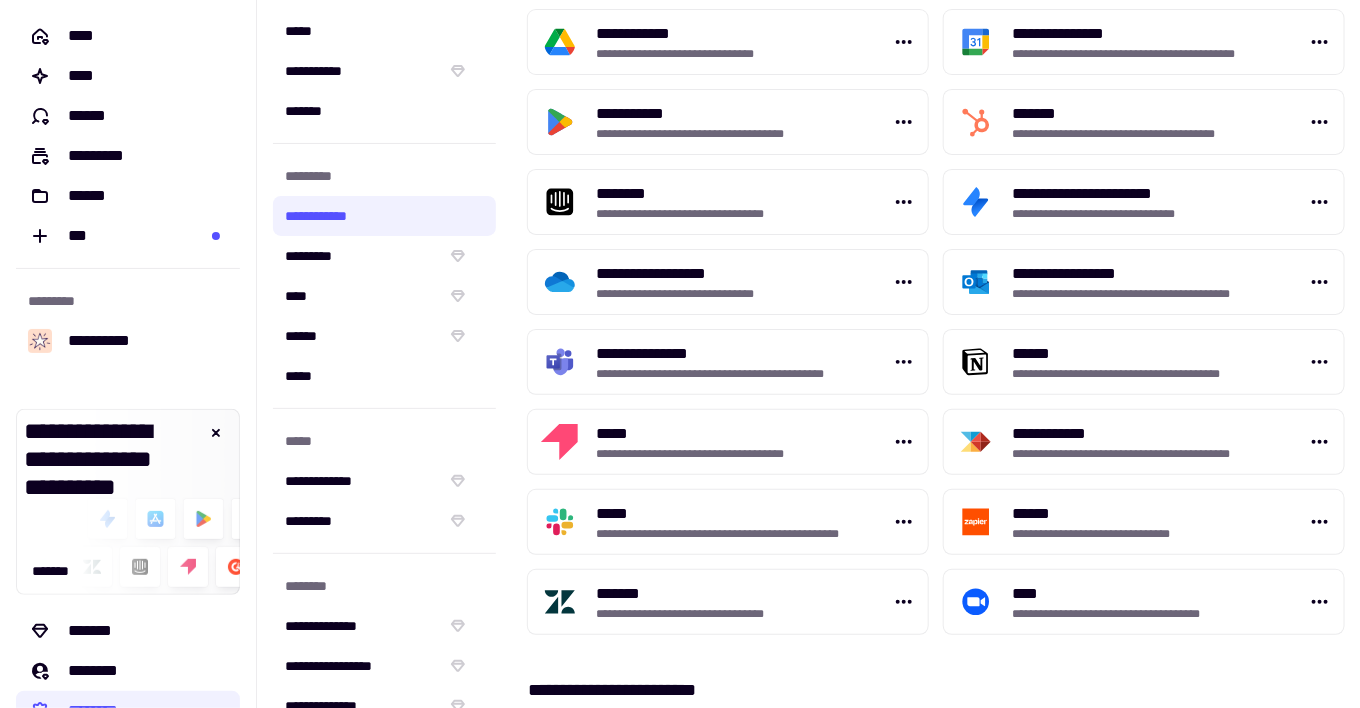 scroll, scrollTop: 263, scrollLeft: 0, axis: vertical 